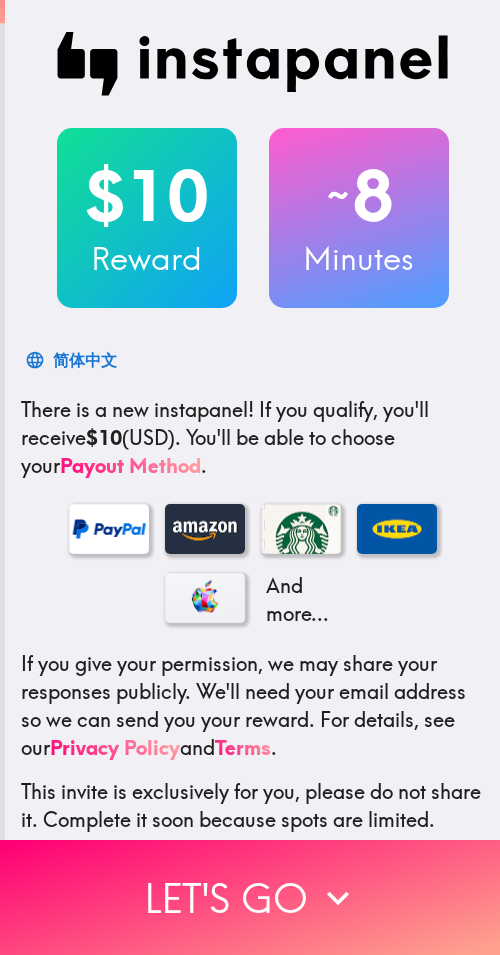 scroll, scrollTop: 0, scrollLeft: 0, axis: both 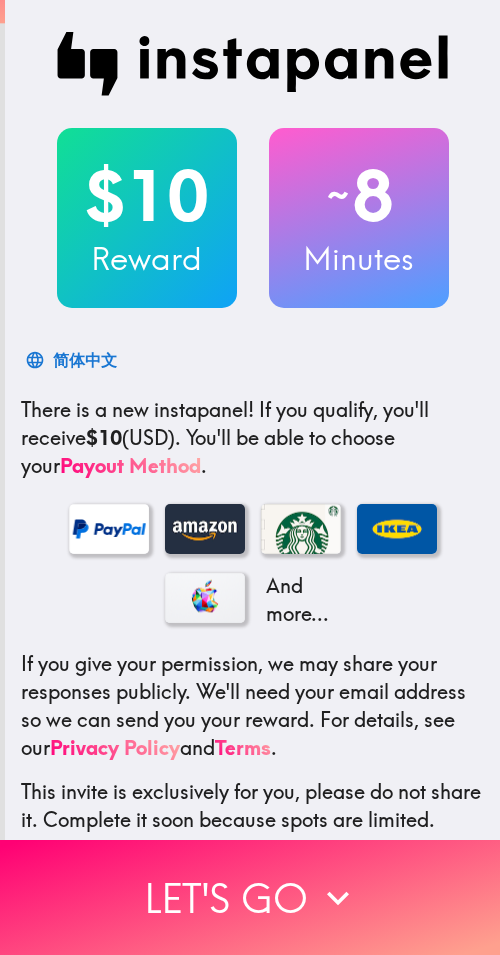 drag, startPoint x: 294, startPoint y: 869, endPoint x: 493, endPoint y: 882, distance: 199.42416 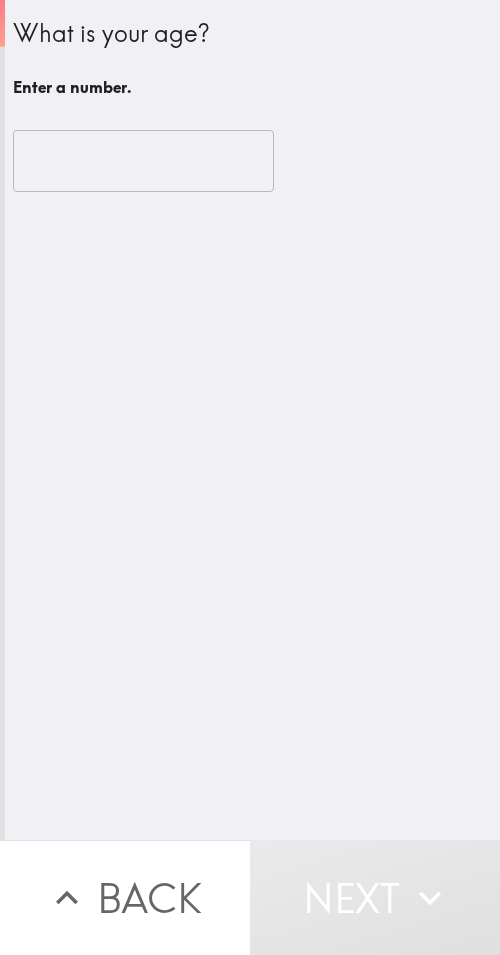 type 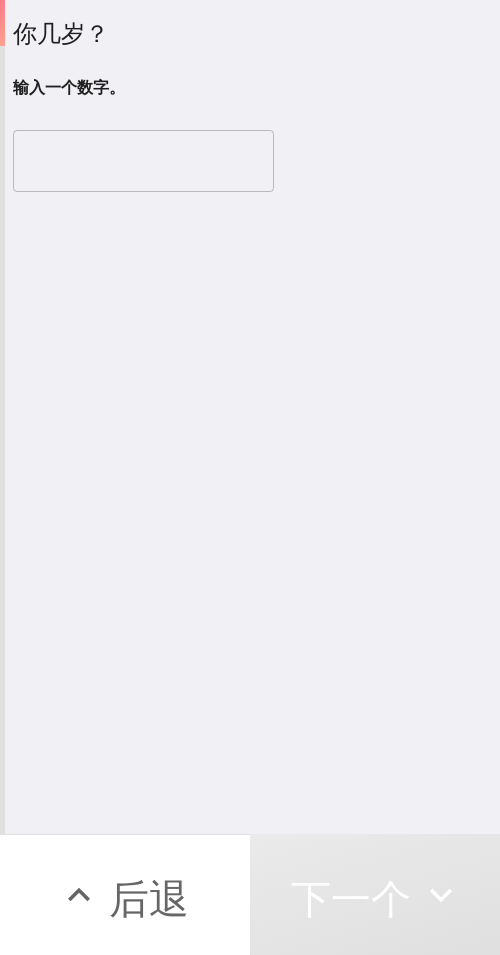 drag, startPoint x: 135, startPoint y: 167, endPoint x: 163, endPoint y: 172, distance: 28.442924 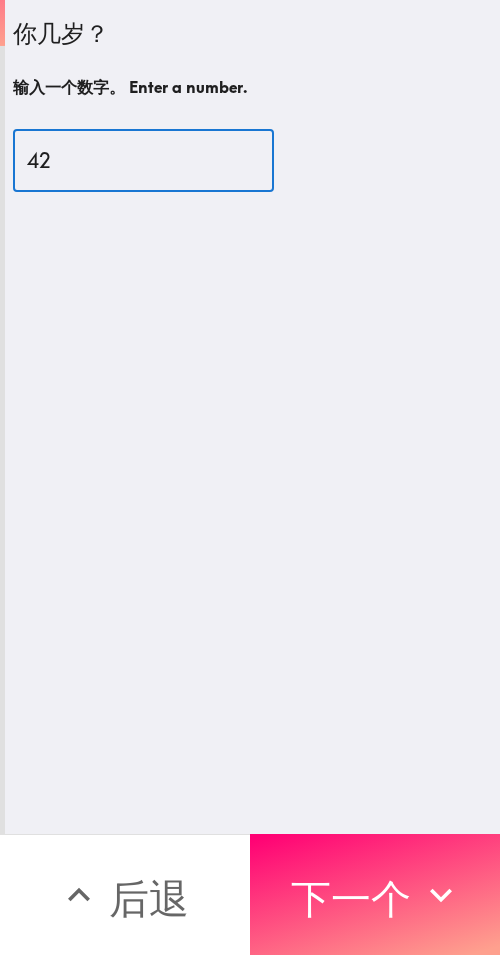 type on "42" 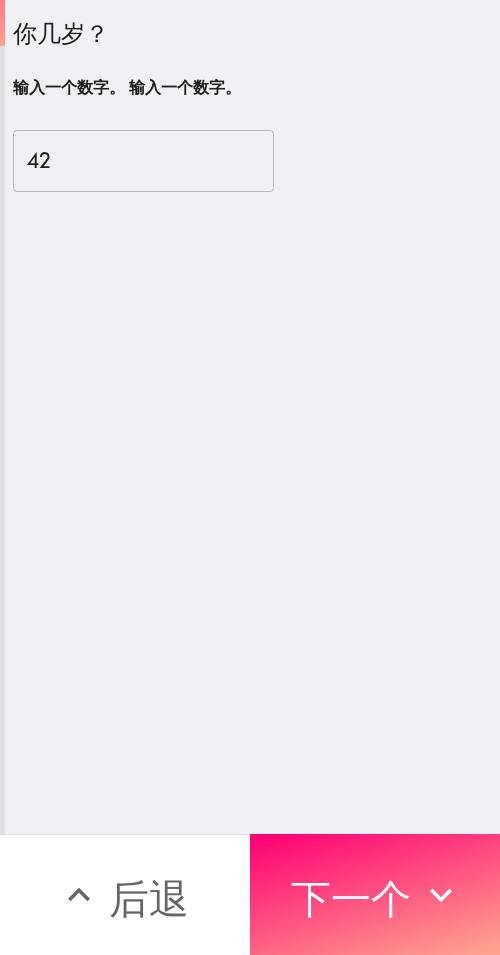 drag, startPoint x: 367, startPoint y: 883, endPoint x: 446, endPoint y: 887, distance: 79.101204 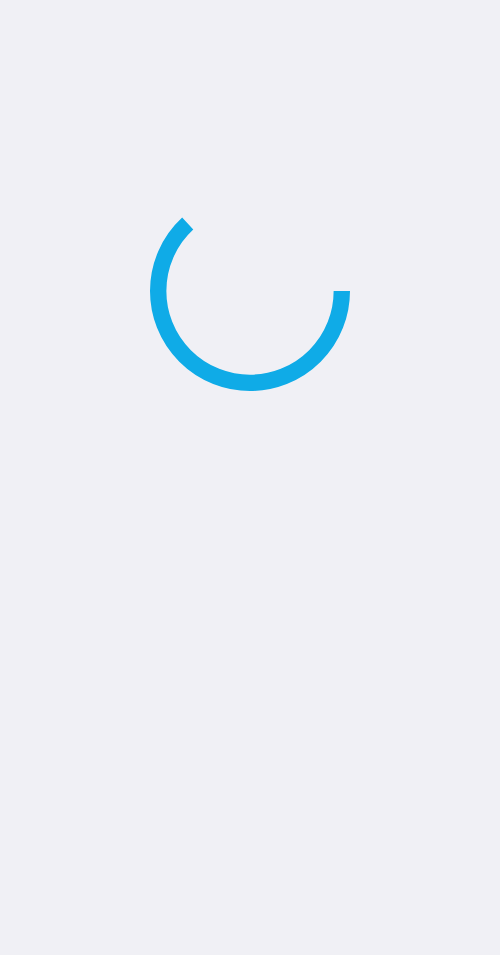 scroll, scrollTop: 0, scrollLeft: 0, axis: both 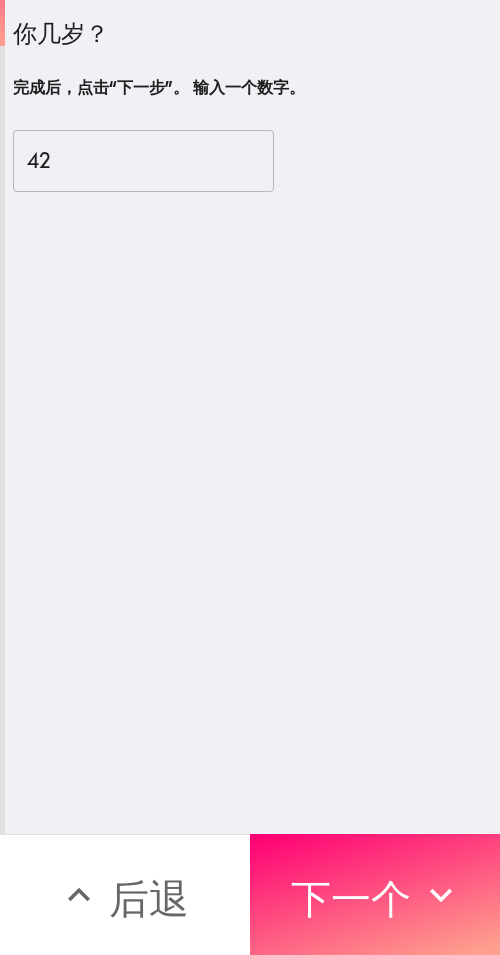 drag, startPoint x: 400, startPoint y: 898, endPoint x: 496, endPoint y: 895, distance: 96.04687 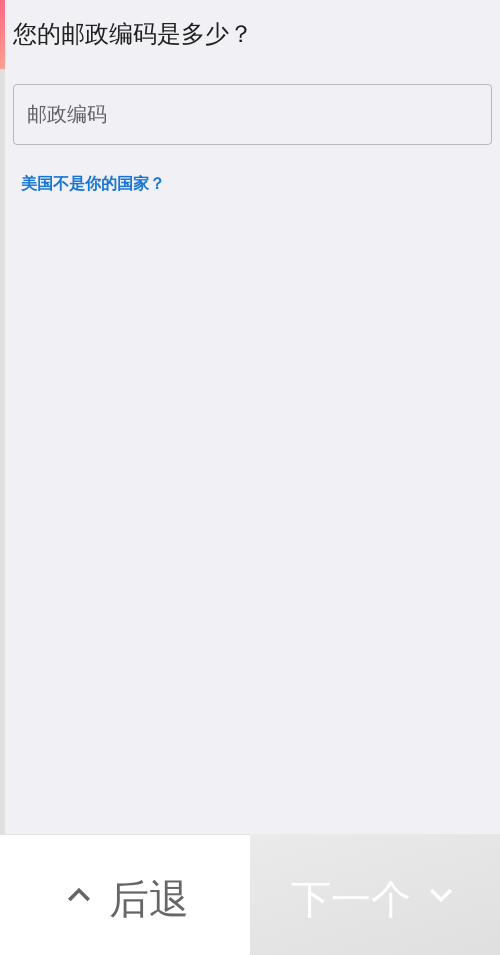 drag, startPoint x: 226, startPoint y: 114, endPoint x: 252, endPoint y: 163, distance: 55.470715 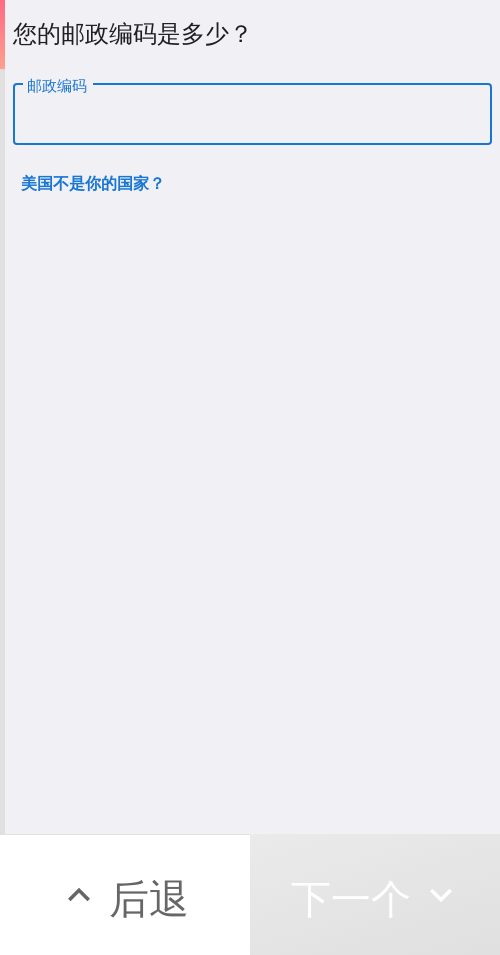 paste on "11801" 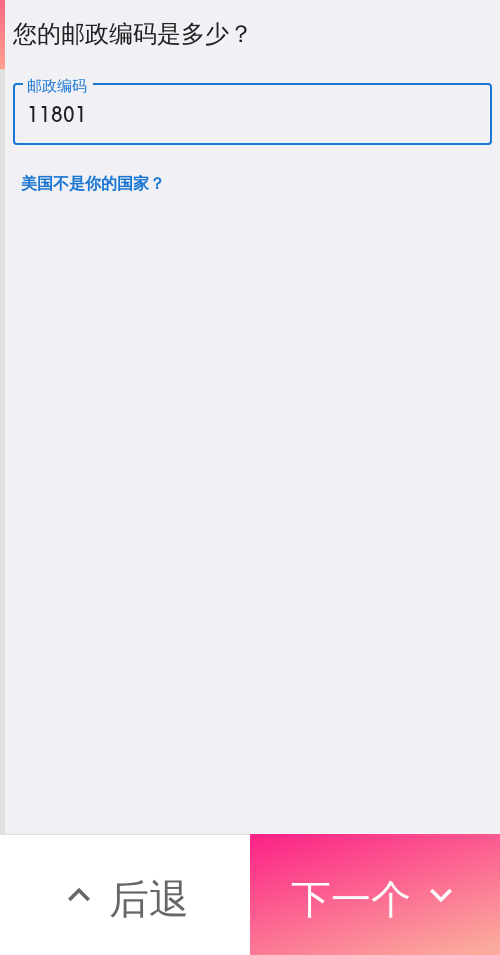 type on "11801" 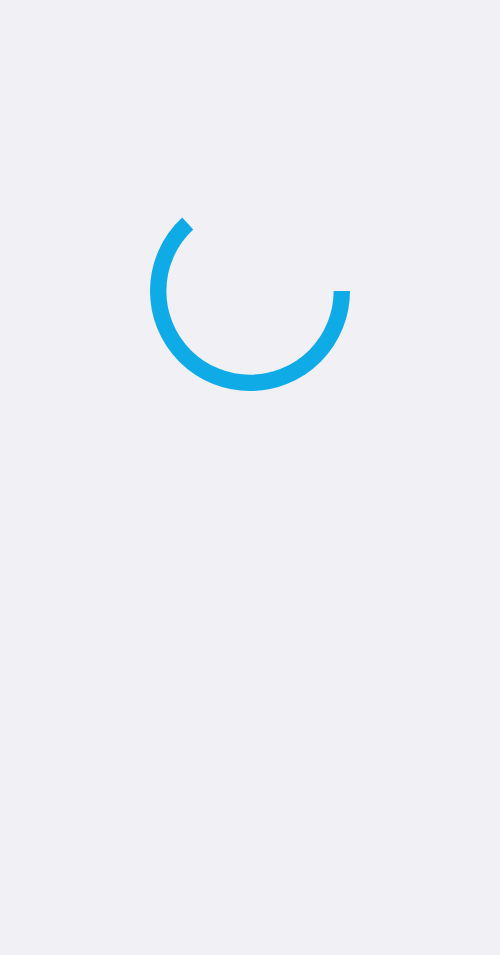 scroll, scrollTop: 0, scrollLeft: 0, axis: both 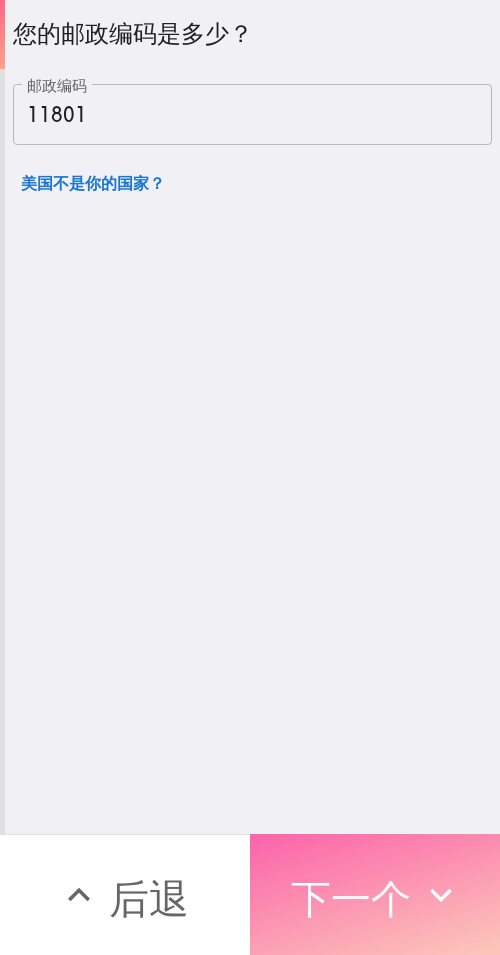 click on "下一个" at bounding box center [375, 894] 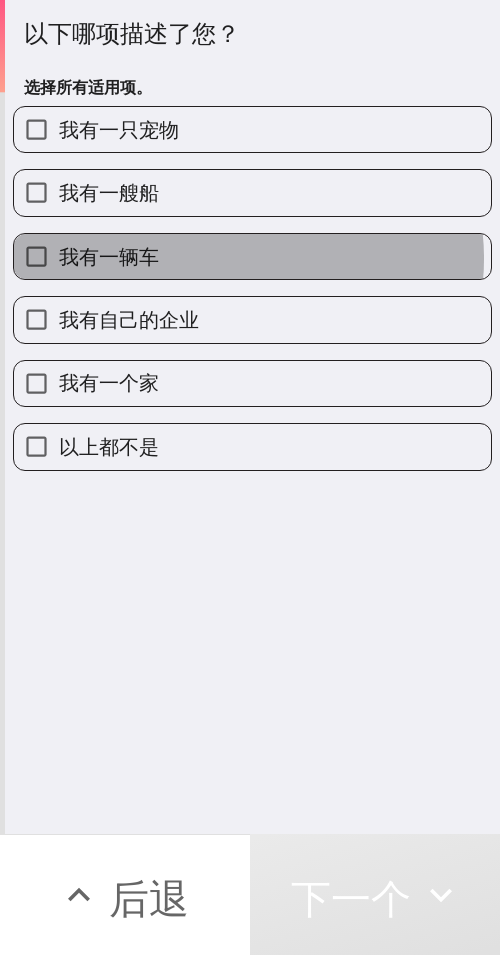 drag, startPoint x: 240, startPoint y: 259, endPoint x: 253, endPoint y: 294, distance: 37.336308 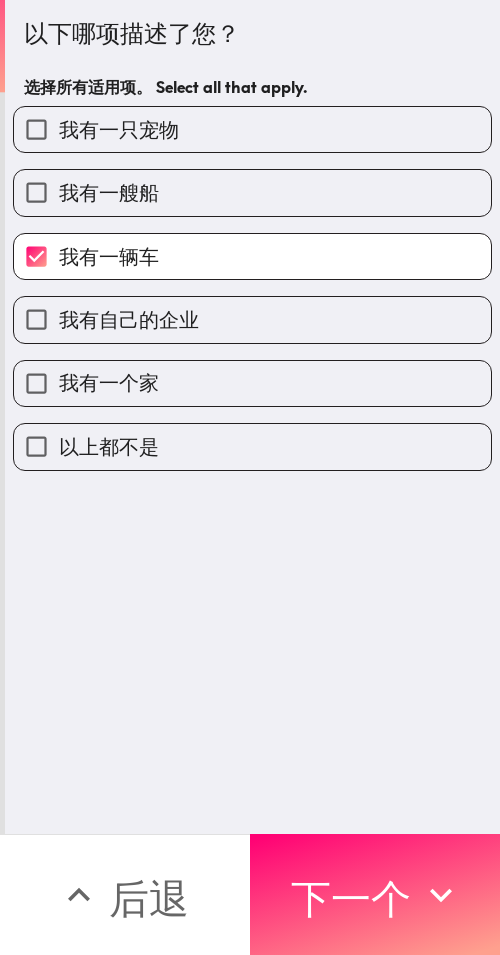 drag, startPoint x: 274, startPoint y: 335, endPoint x: 323, endPoint y: 383, distance: 68.593 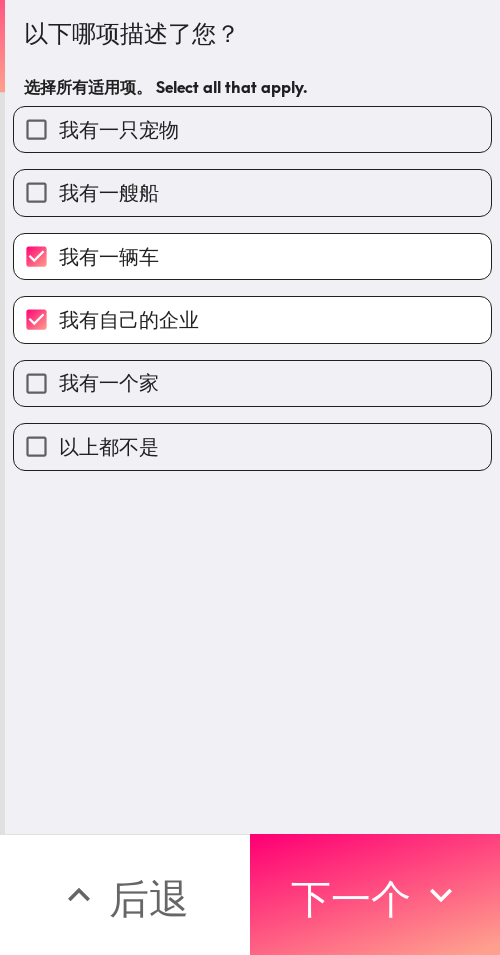 click on "我有一个家" at bounding box center (252, 383) 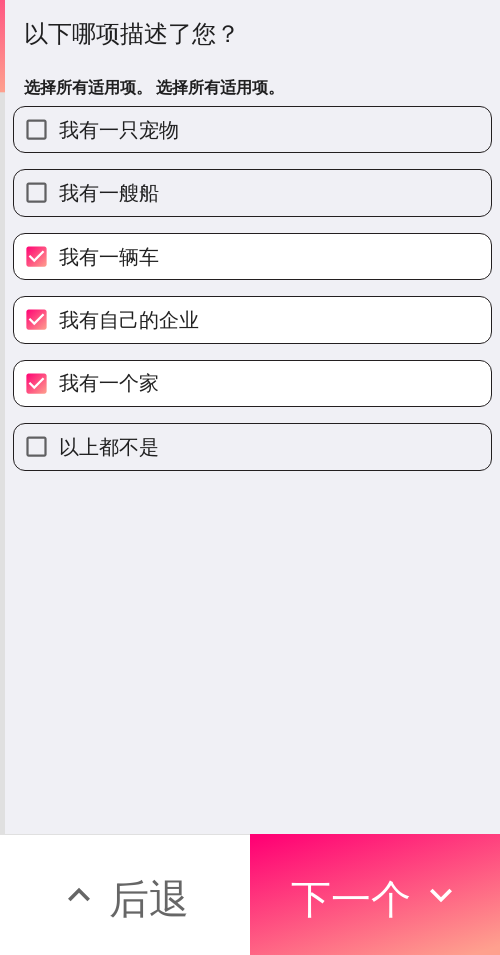 click on "我有一只宠物" at bounding box center [252, 129] 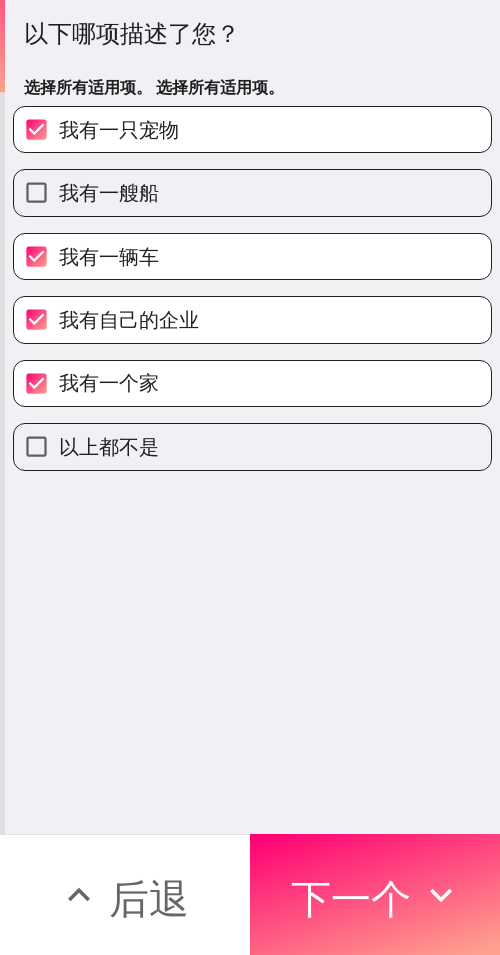drag, startPoint x: 309, startPoint y: 896, endPoint x: 483, endPoint y: 906, distance: 174.28712 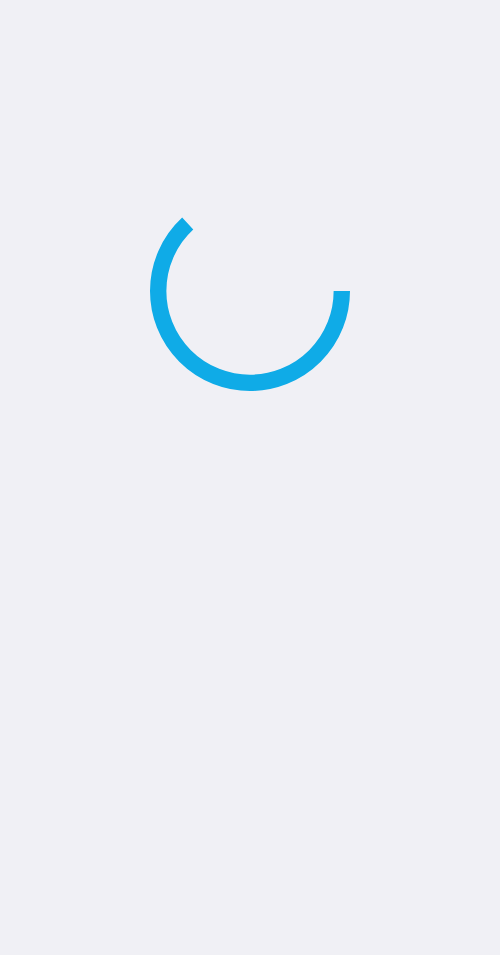 scroll, scrollTop: 0, scrollLeft: 0, axis: both 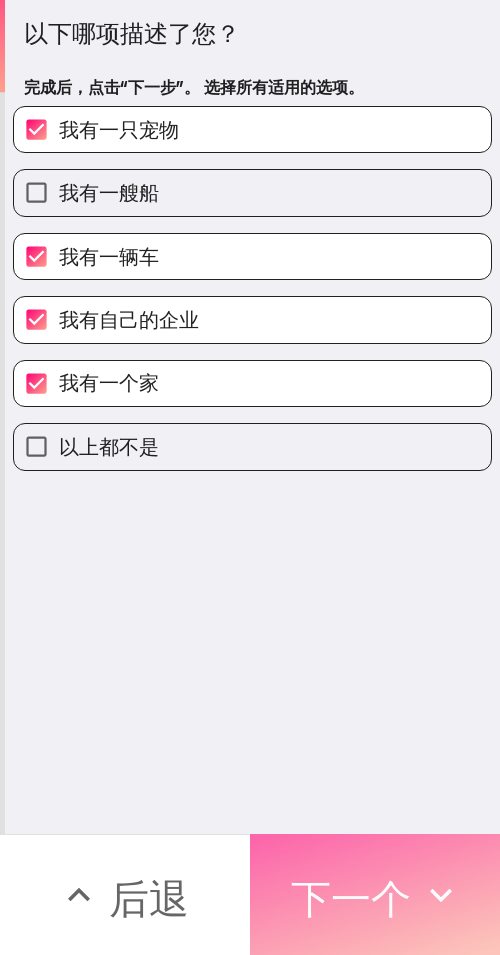 drag, startPoint x: 339, startPoint y: 853, endPoint x: 370, endPoint y: 848, distance: 31.400637 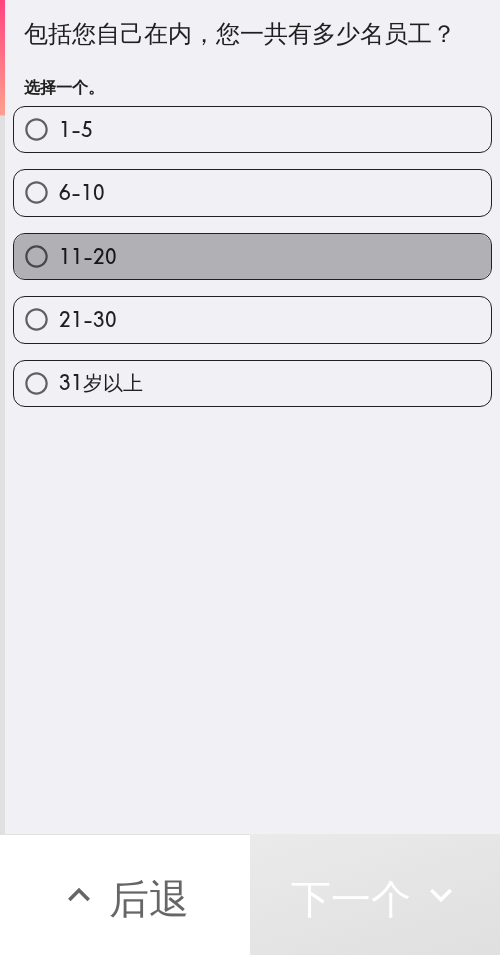 click on "11-20" at bounding box center [252, 256] 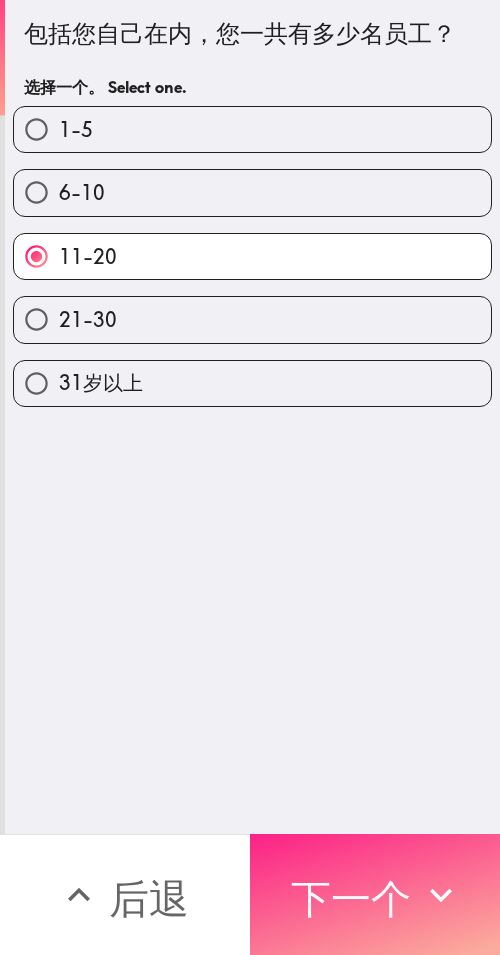 click on "下一个" at bounding box center (351, 898) 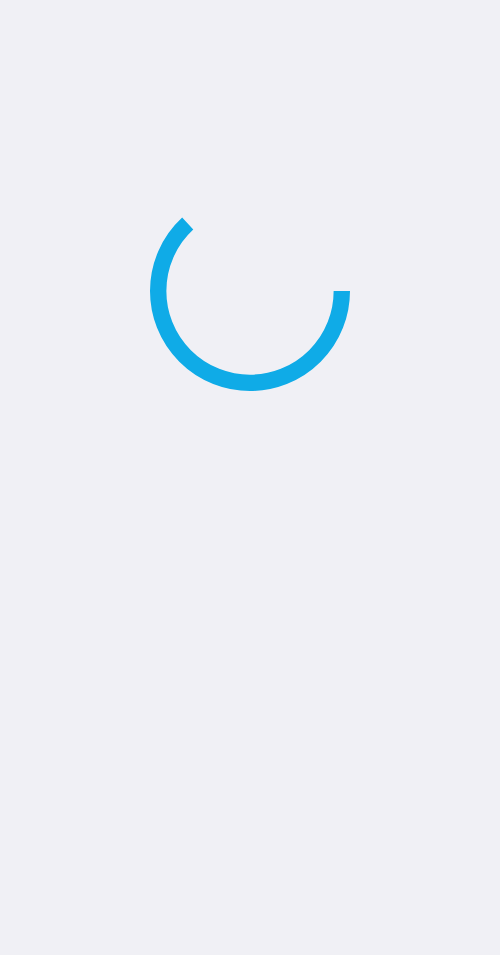 scroll, scrollTop: 0, scrollLeft: 0, axis: both 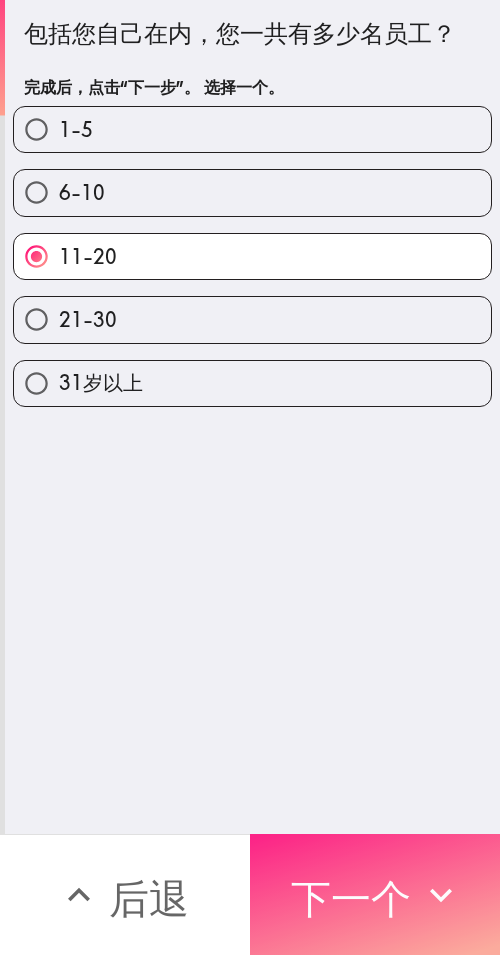click on "下一个" at bounding box center [351, 895] 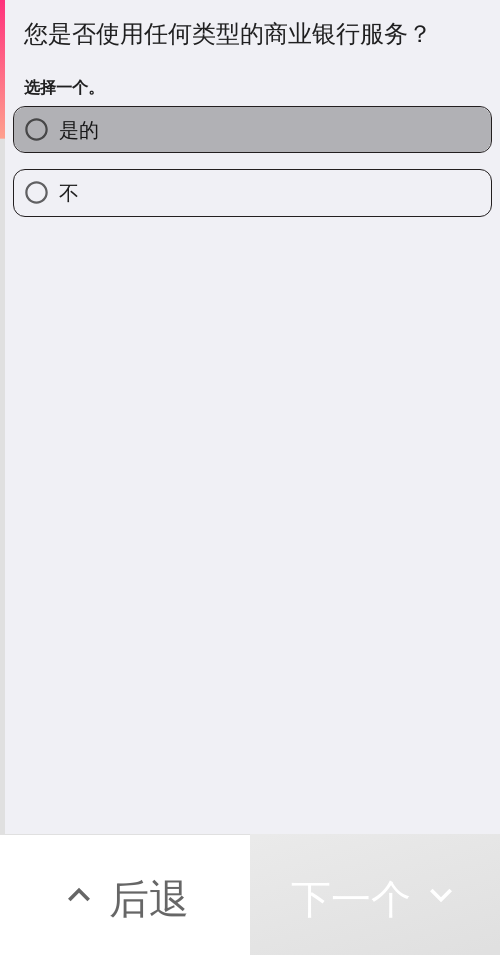 click on "是的" at bounding box center [252, 129] 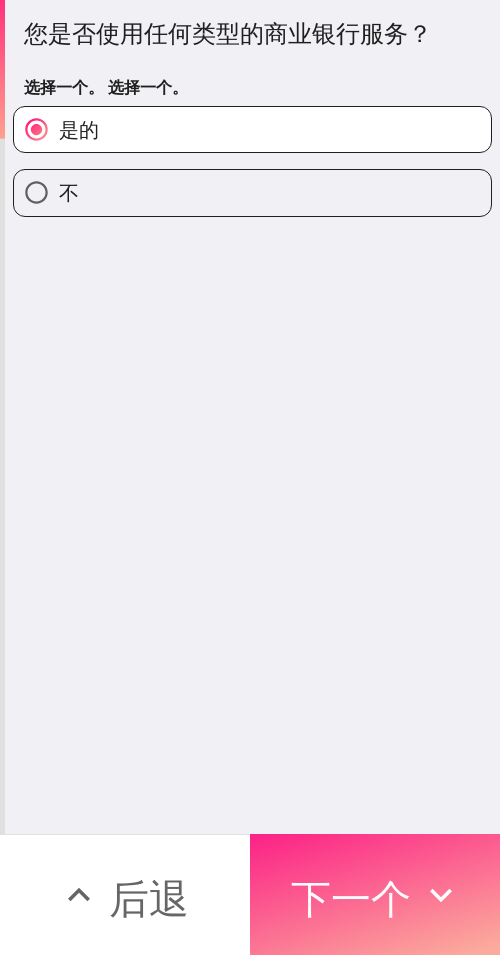 click on "下一个" at bounding box center (351, 898) 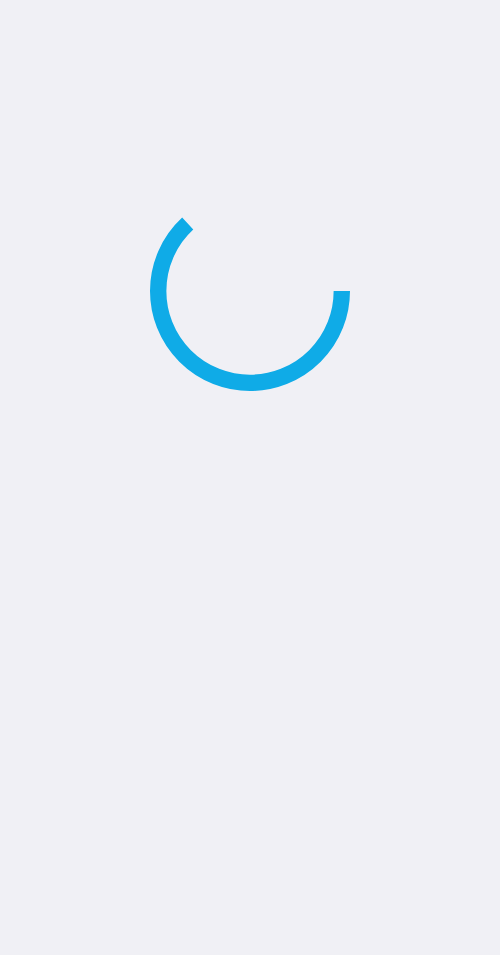 scroll, scrollTop: 0, scrollLeft: 0, axis: both 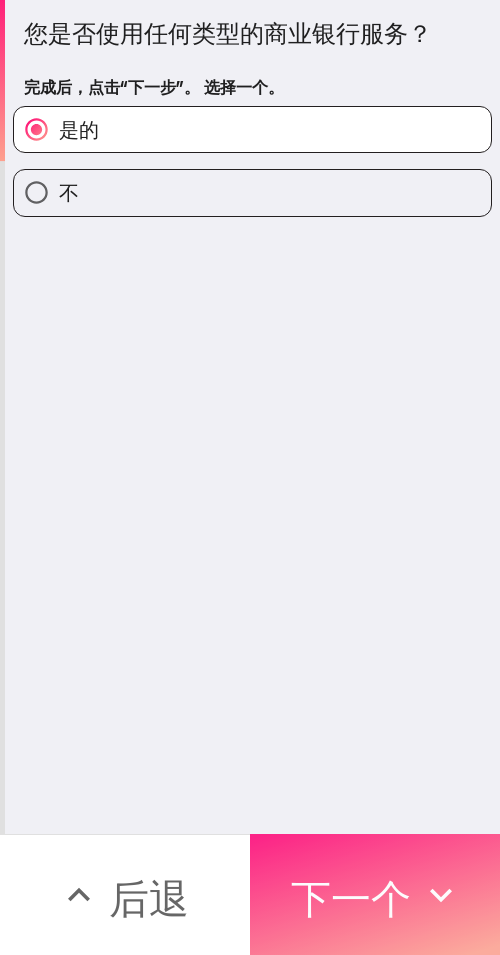 click on "下一个" at bounding box center [375, 894] 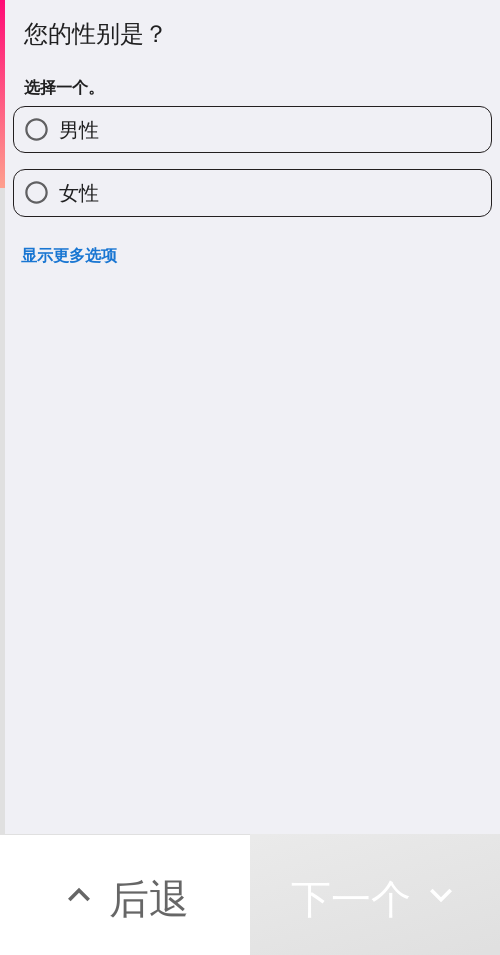 drag, startPoint x: 343, startPoint y: 143, endPoint x: 499, endPoint y: 147, distance: 156.05127 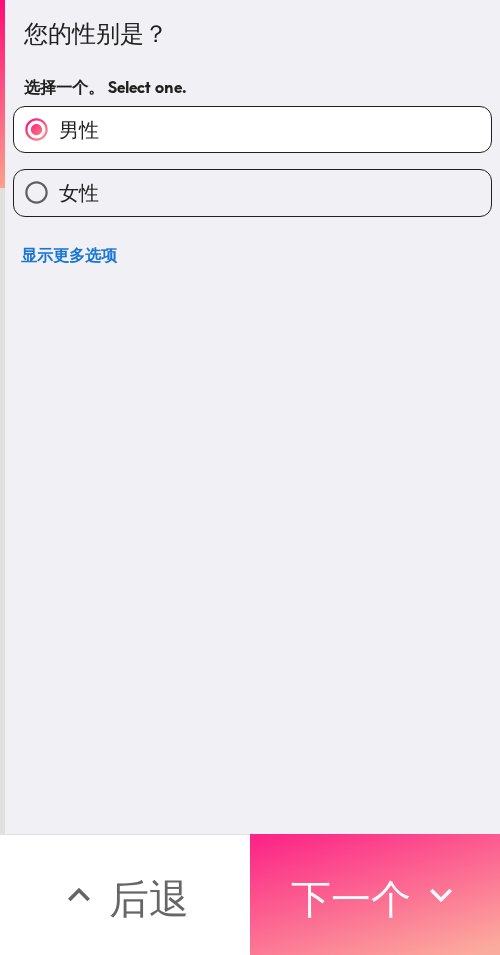 drag, startPoint x: 389, startPoint y: 869, endPoint x: 498, endPoint y: 876, distance: 109.22454 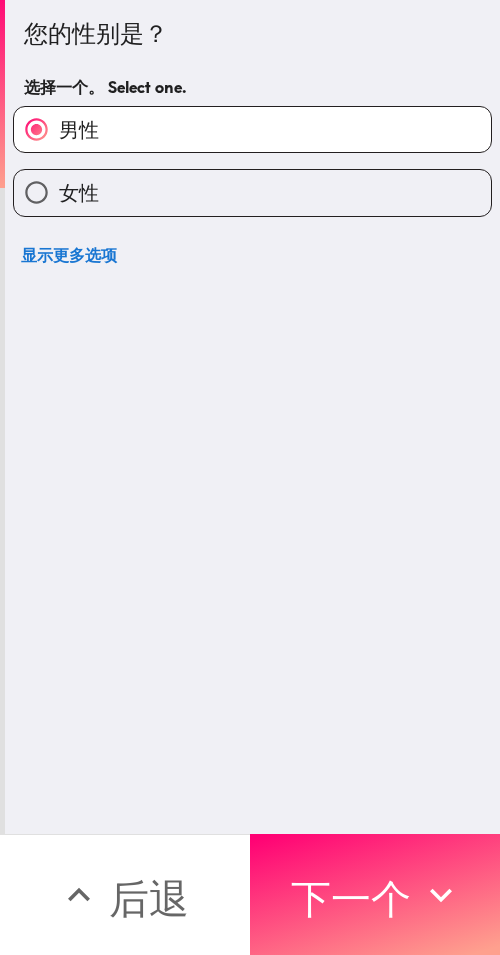 click on "下一个" at bounding box center [351, 898] 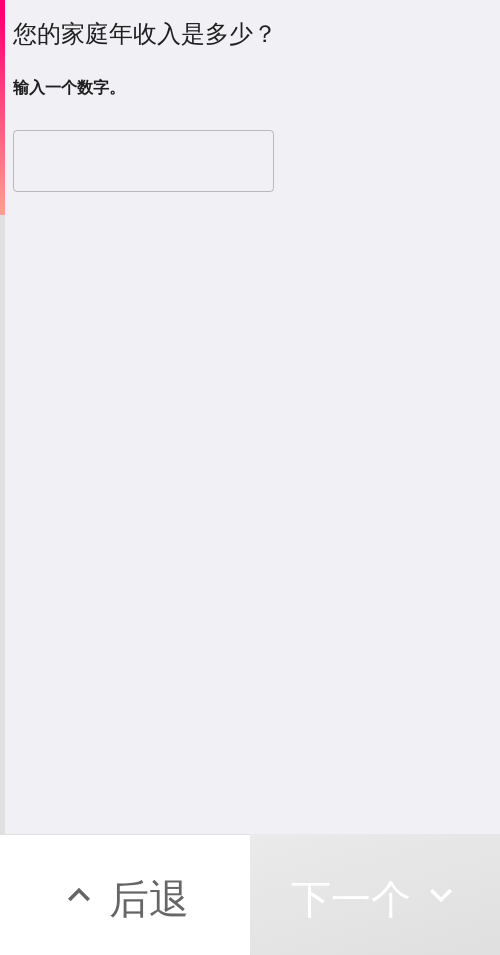 click at bounding box center (143, 161) 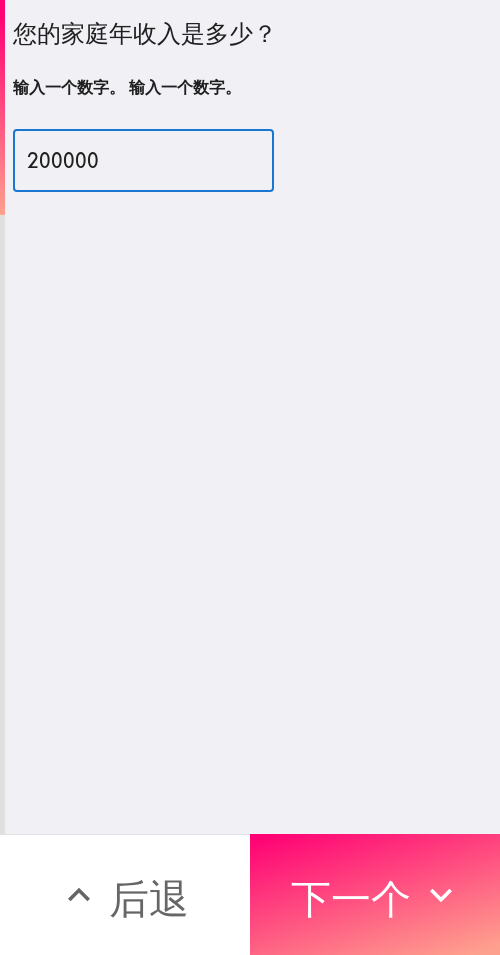 type on "200000" 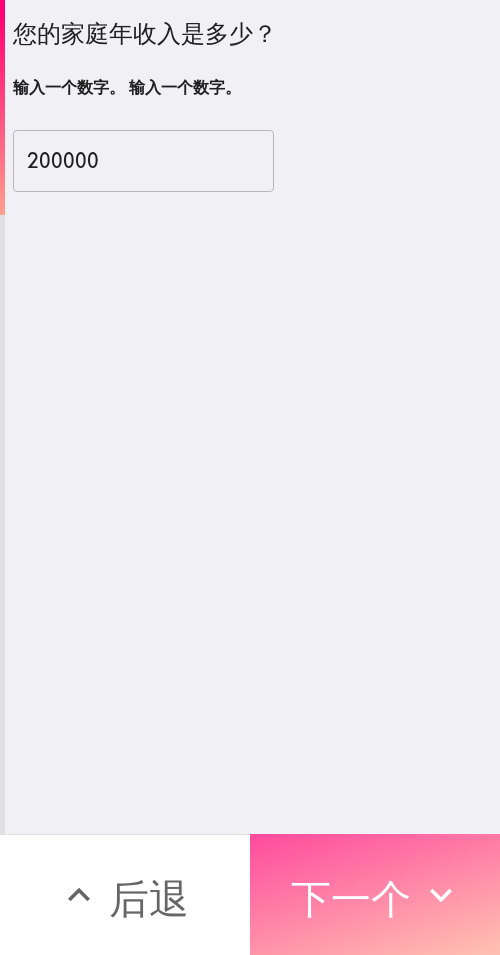 drag, startPoint x: 375, startPoint y: 867, endPoint x: 495, endPoint y: 833, distance: 124.723694 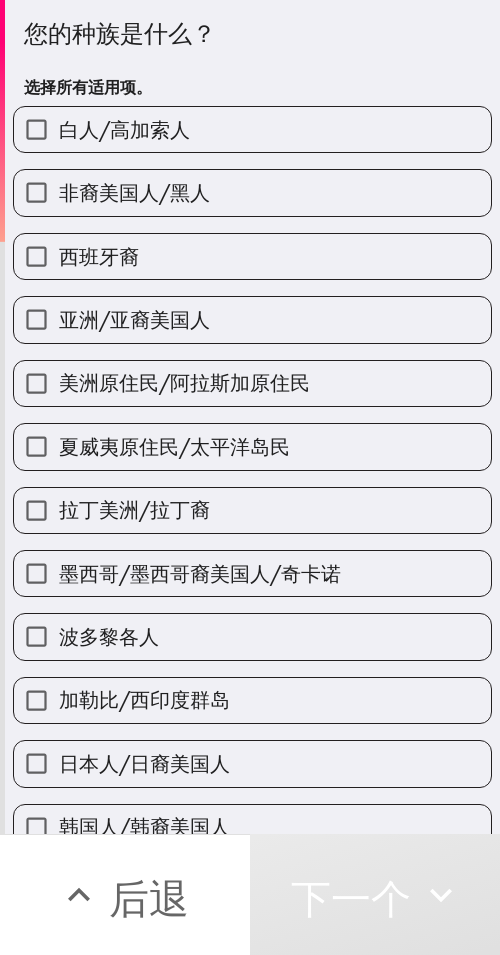 drag, startPoint x: 272, startPoint y: 139, endPoint x: 483, endPoint y: 147, distance: 211.15161 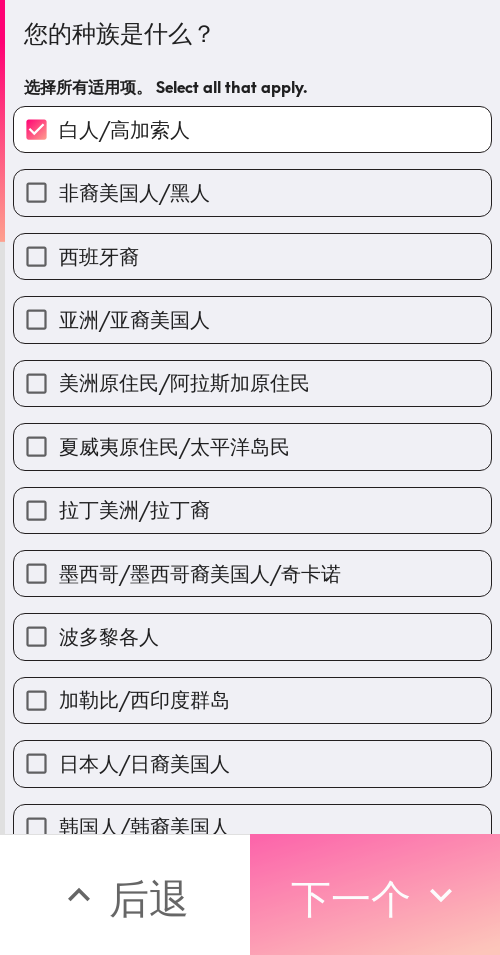 click on "下一个" at bounding box center (351, 898) 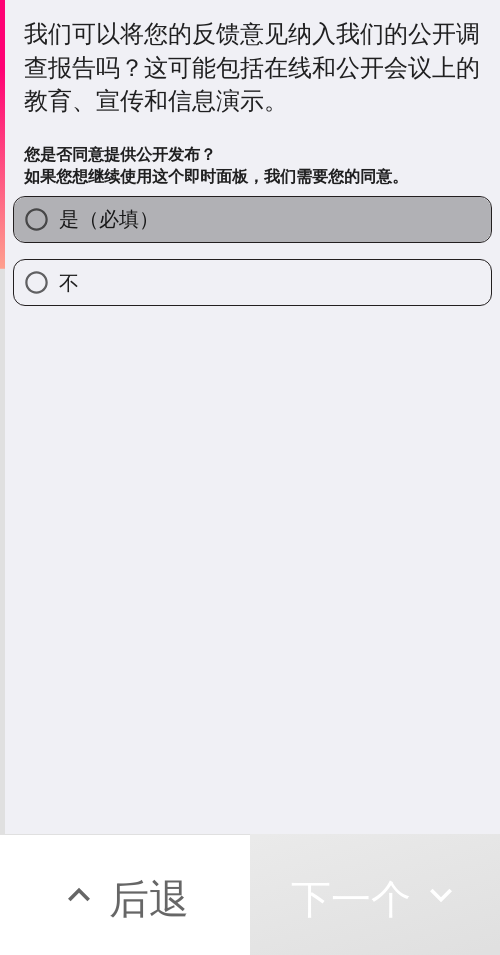 click on "是（必填）" at bounding box center (252, 219) 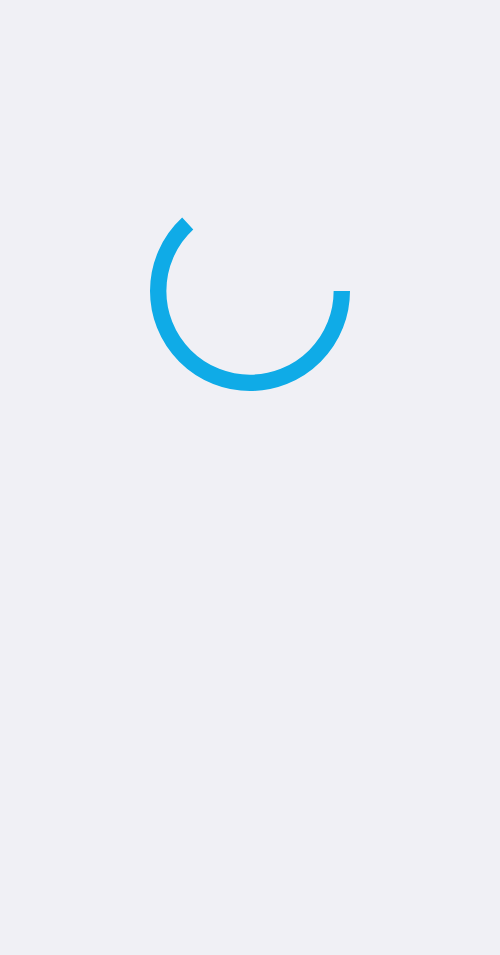 scroll, scrollTop: 0, scrollLeft: 0, axis: both 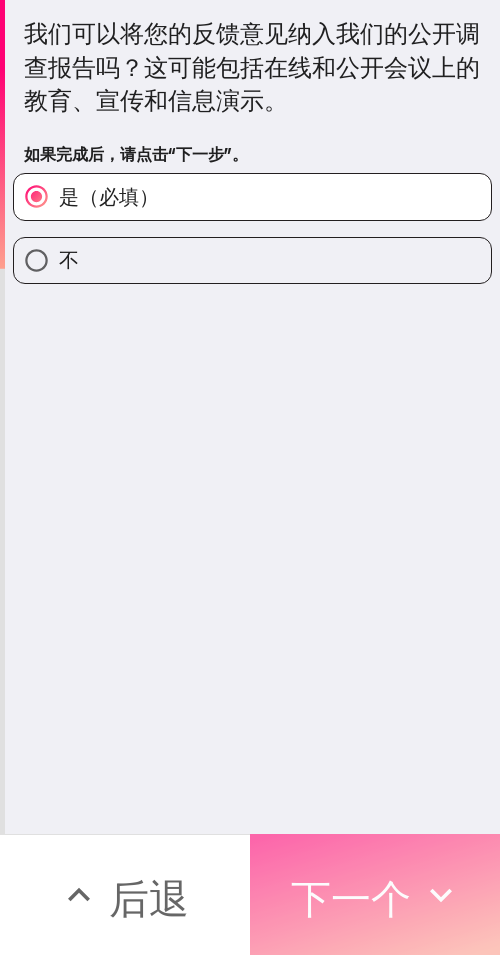 click on "下一个" at bounding box center (351, 898) 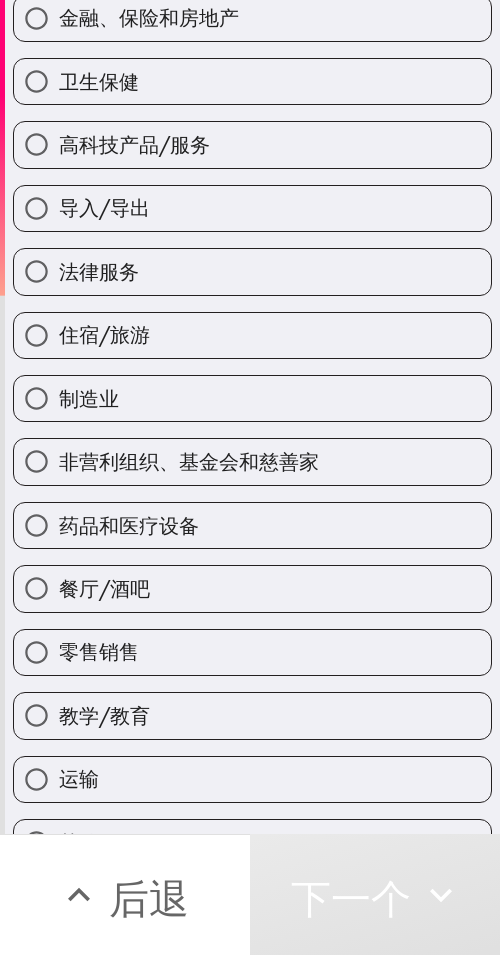 scroll, scrollTop: 500, scrollLeft: 0, axis: vertical 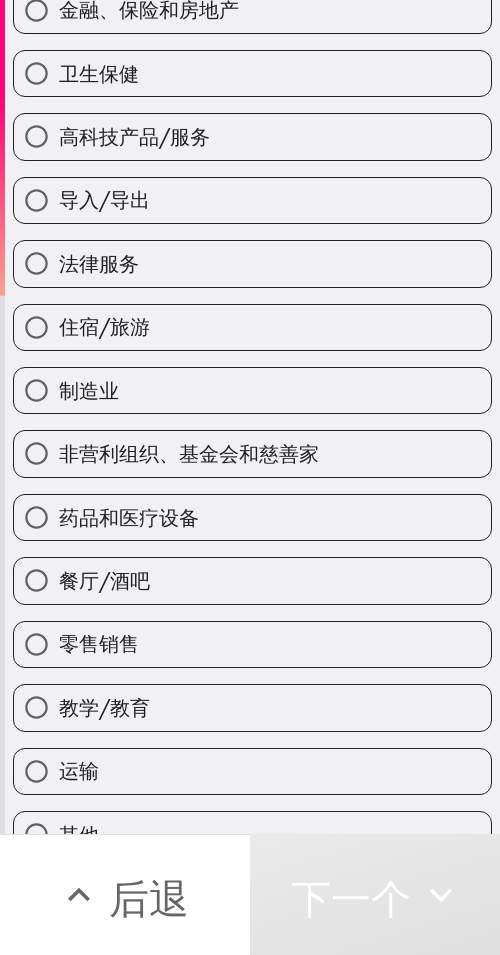 drag, startPoint x: 268, startPoint y: 337, endPoint x: 325, endPoint y: 349, distance: 58.249462 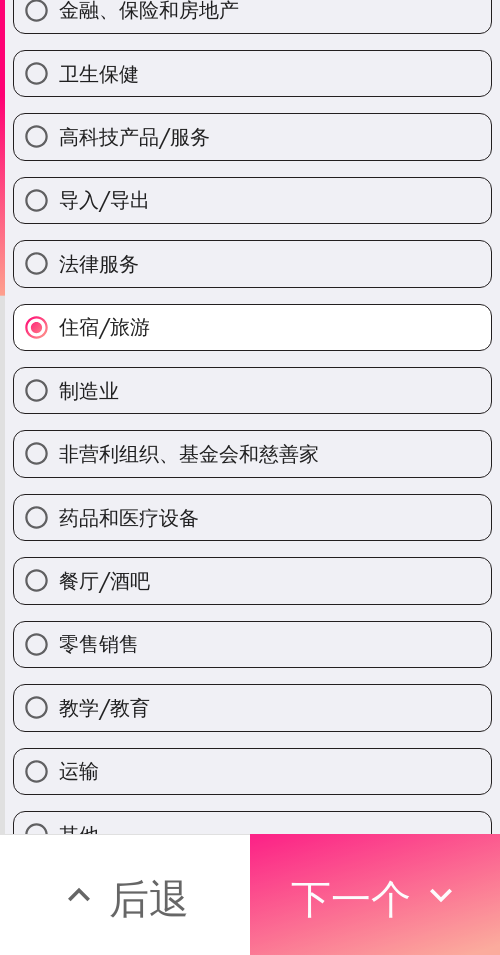 click on "下一个" at bounding box center (375, 894) 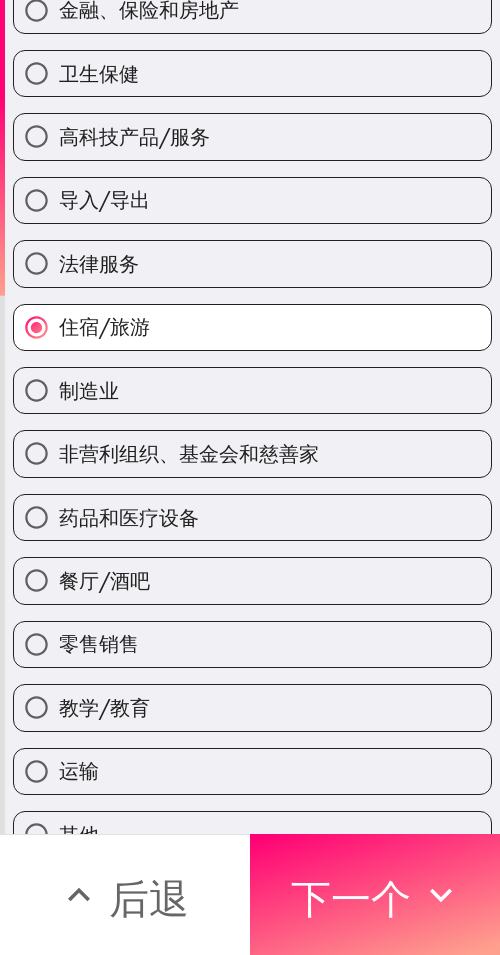 scroll, scrollTop: 239, scrollLeft: 0, axis: vertical 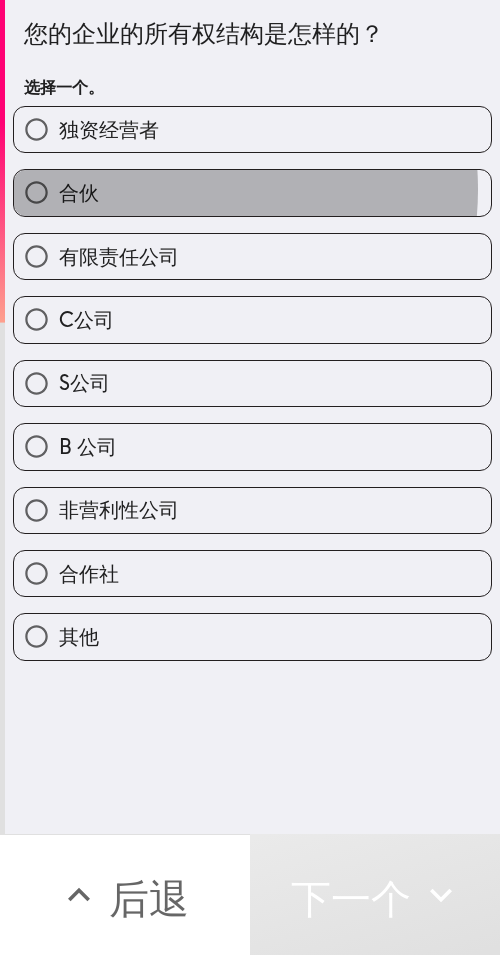 drag, startPoint x: 169, startPoint y: 189, endPoint x: 413, endPoint y: 221, distance: 246.08942 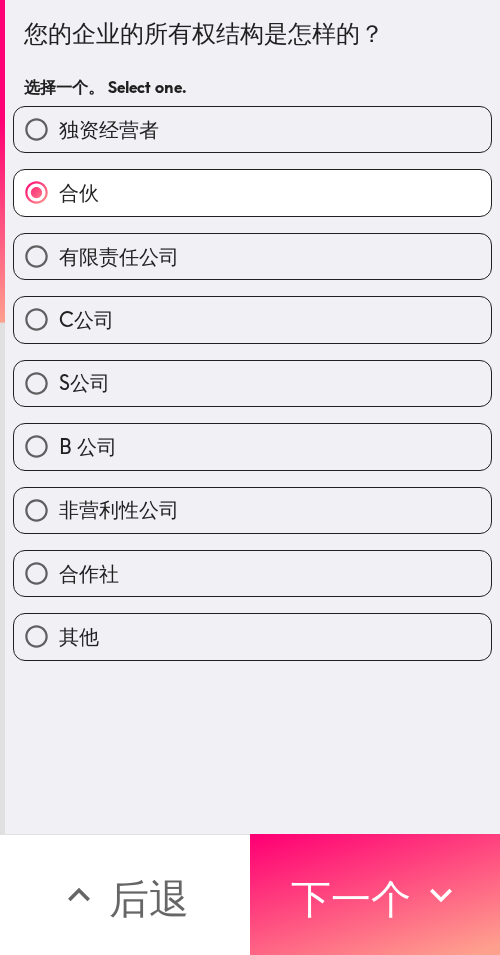 drag, startPoint x: 422, startPoint y: 857, endPoint x: 498, endPoint y: 870, distance: 77.10383 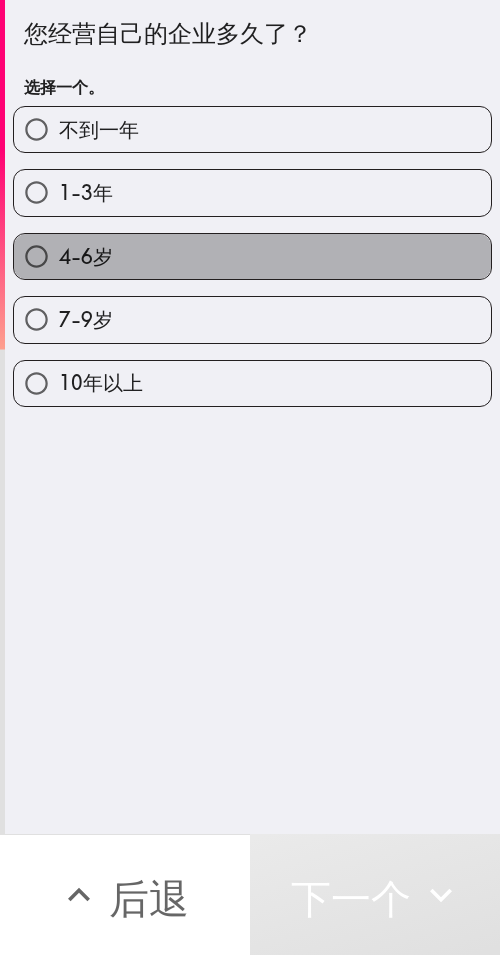 click on "4-6岁" at bounding box center [252, 256] 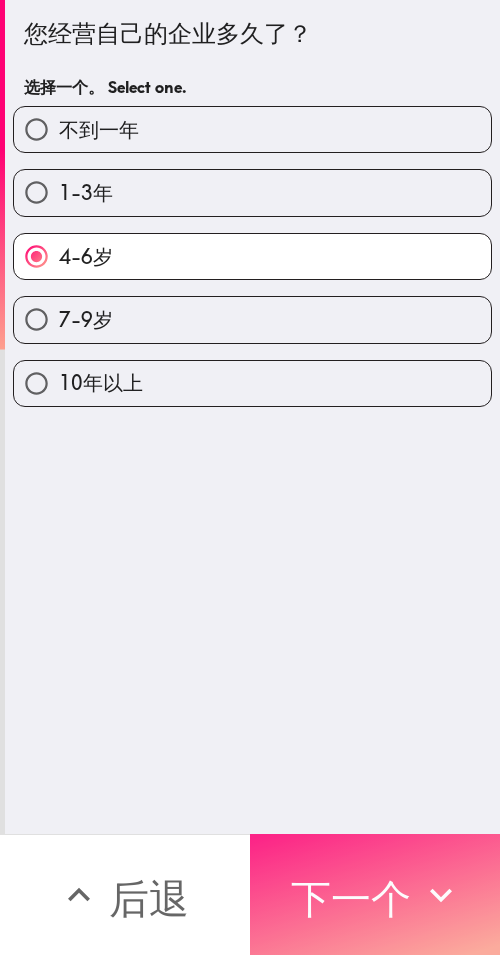 click on "下一个" at bounding box center [351, 898] 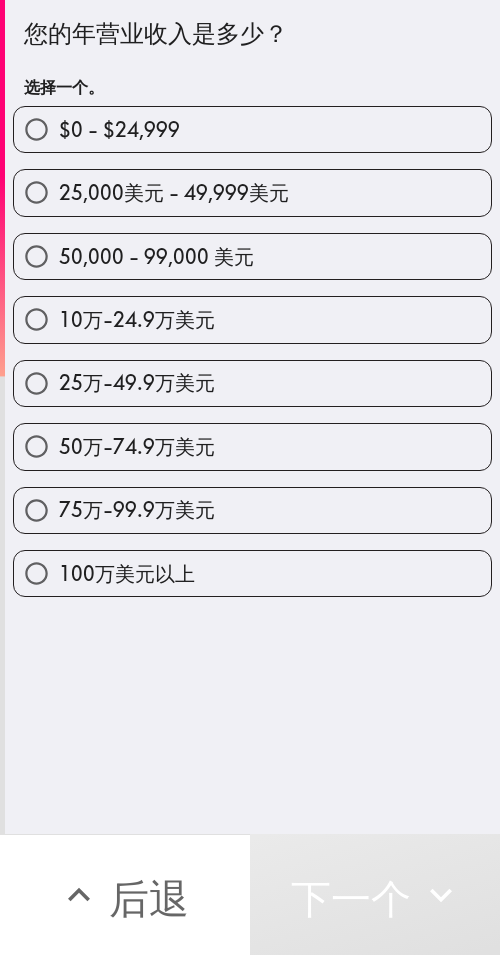 click on "50万-74.9万美元" at bounding box center (137, 446) 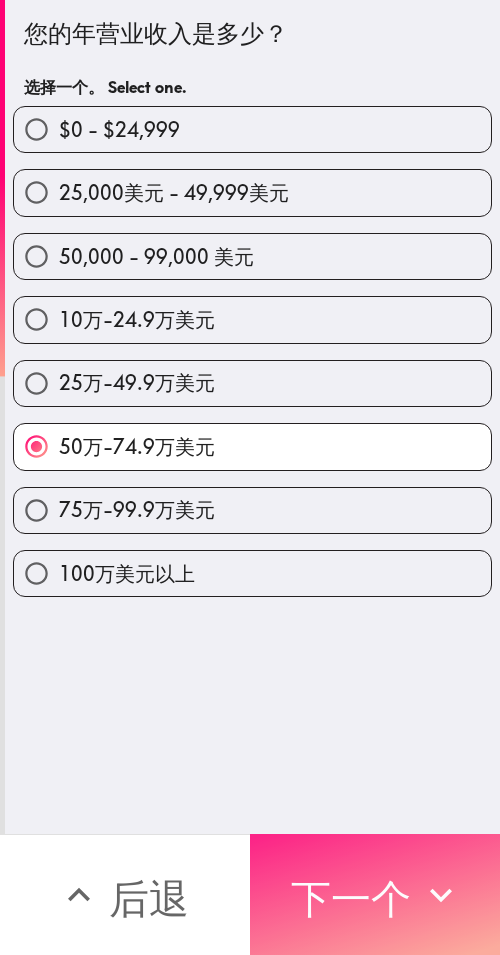 click on "下一个" at bounding box center [351, 898] 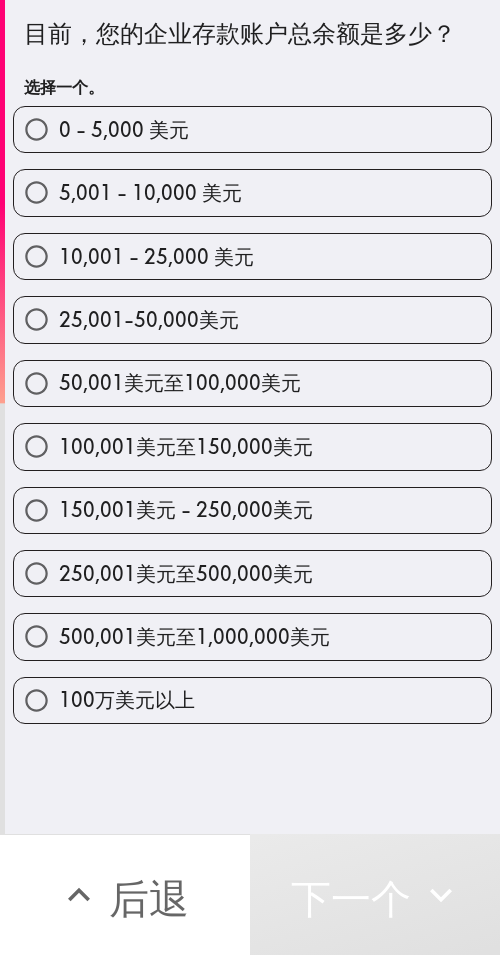 drag, startPoint x: 278, startPoint y: 517, endPoint x: 494, endPoint y: 553, distance: 218.97945 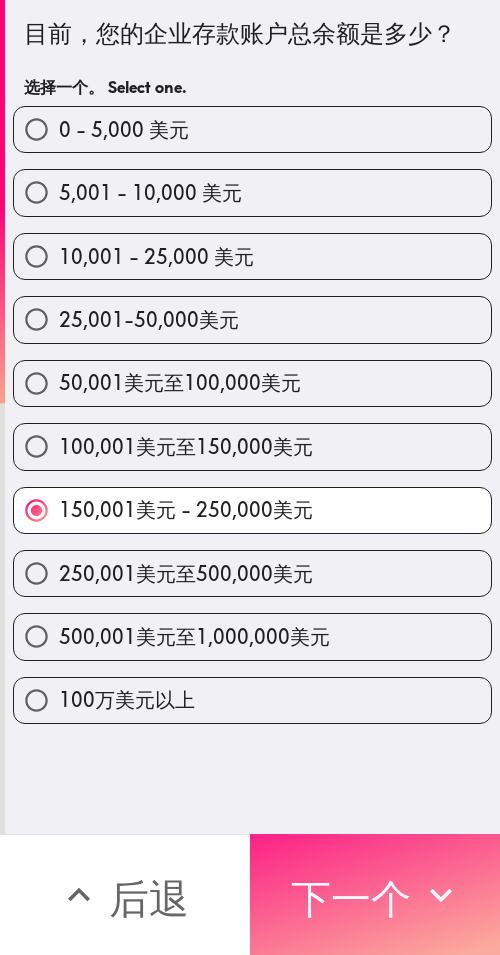 click on "下一个" at bounding box center (351, 898) 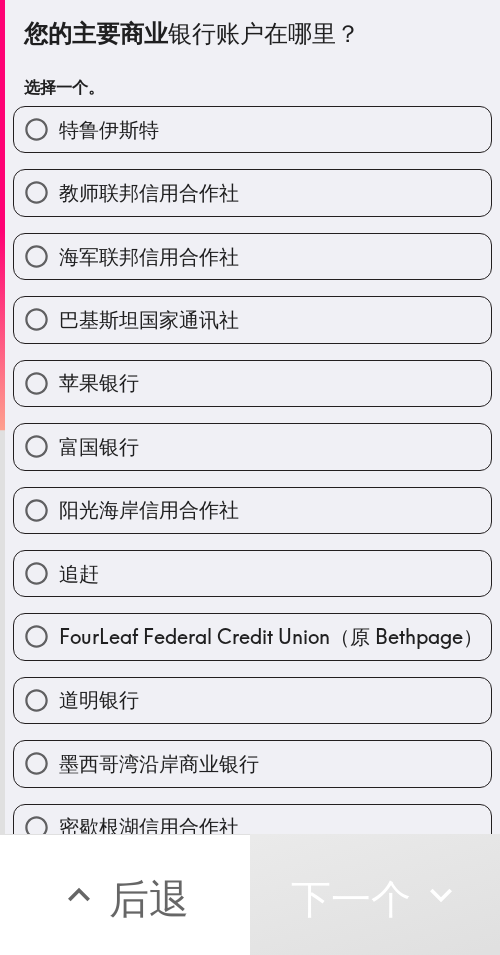 click on "富国银行" at bounding box center [252, 446] 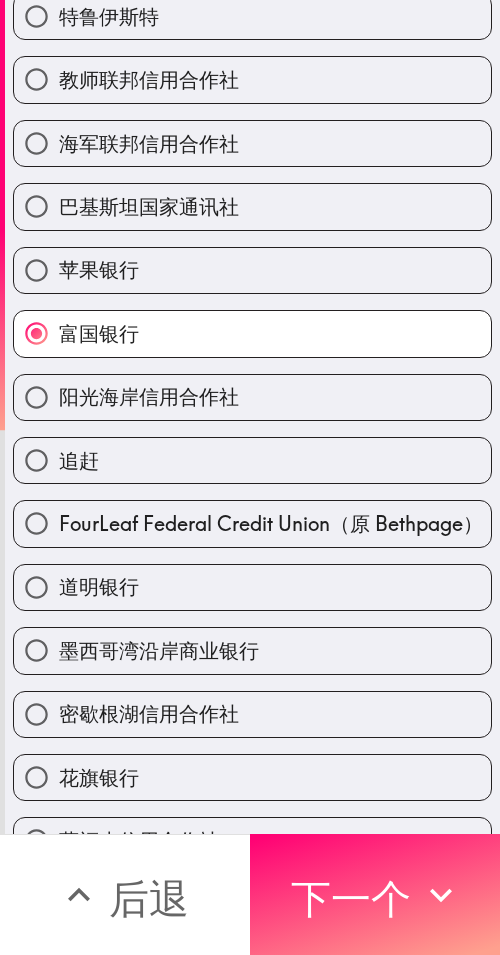 scroll, scrollTop: 296, scrollLeft: 0, axis: vertical 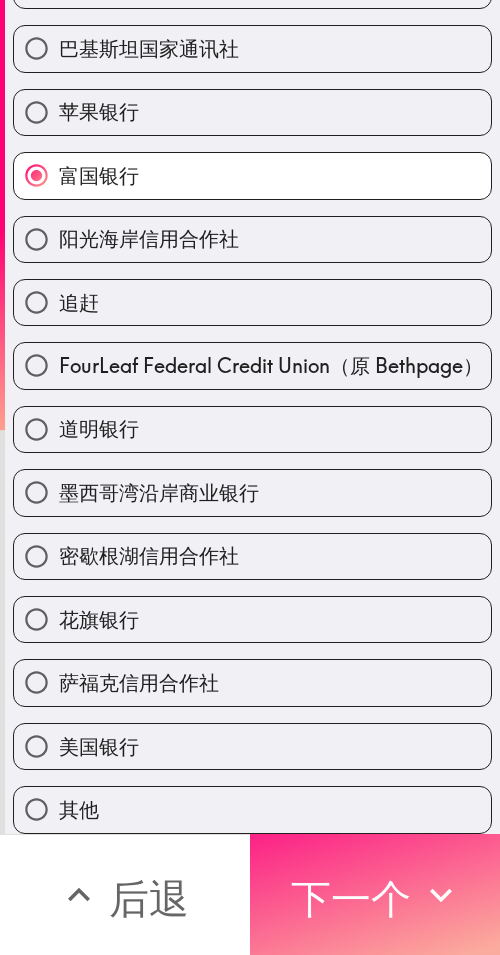 drag, startPoint x: 317, startPoint y: 868, endPoint x: 400, endPoint y: 873, distance: 83.15047 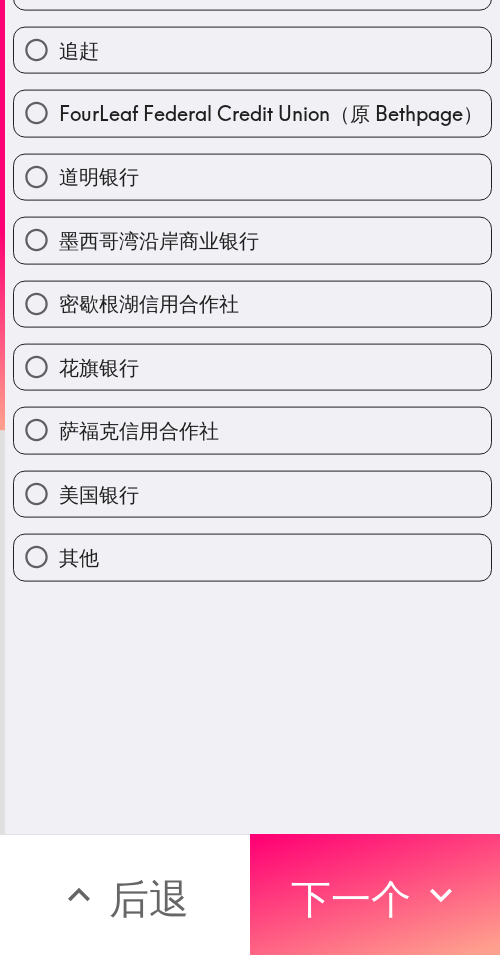 scroll, scrollTop: 0, scrollLeft: 0, axis: both 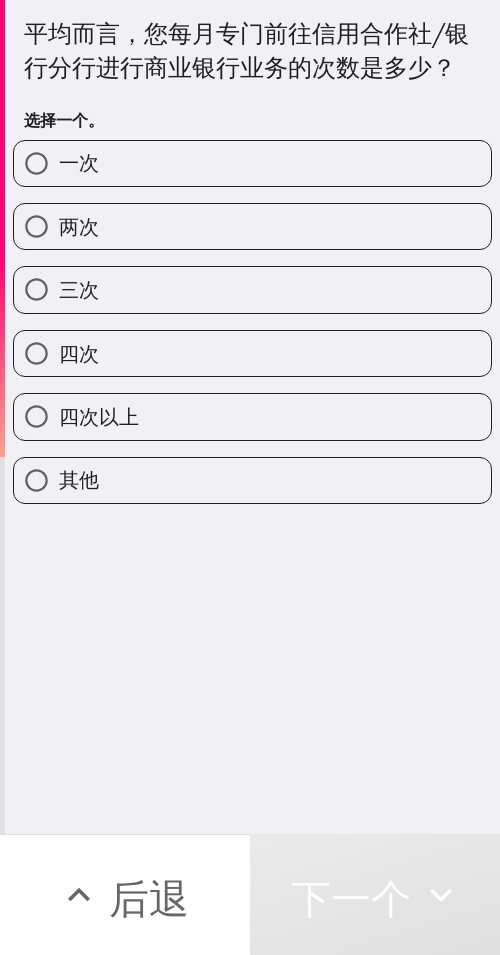click on "三次" at bounding box center [252, 289] 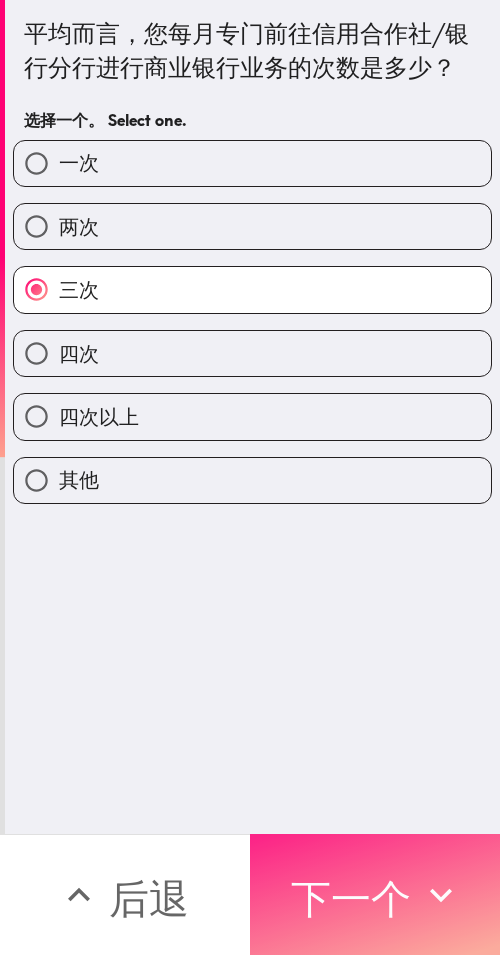 click on "下一个" at bounding box center (351, 898) 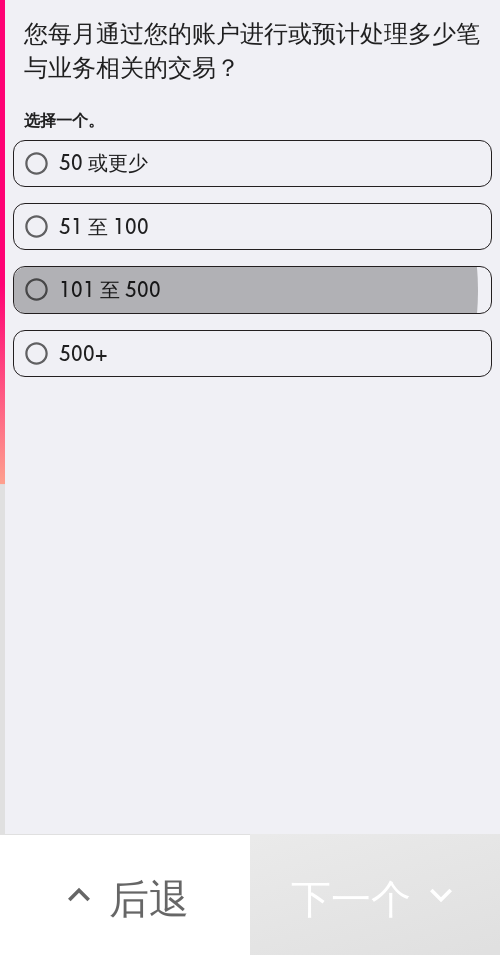 click on "101 至 500" at bounding box center [252, 289] 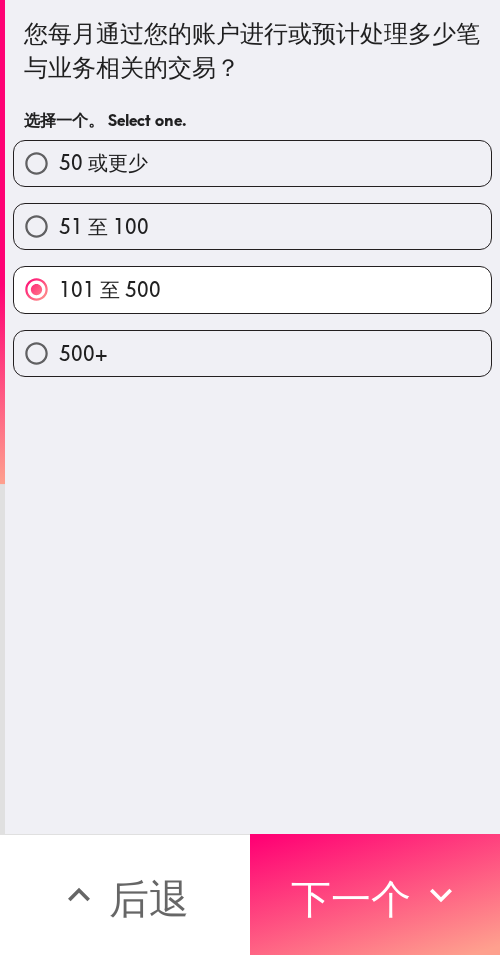 click on "51 至 100" at bounding box center [244, 218] 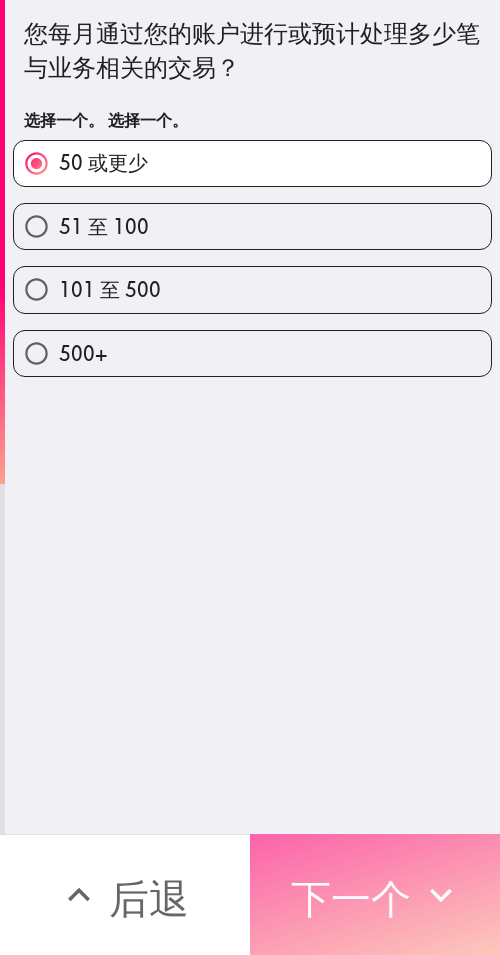 drag, startPoint x: 371, startPoint y: 880, endPoint x: 382, endPoint y: 877, distance: 11.401754 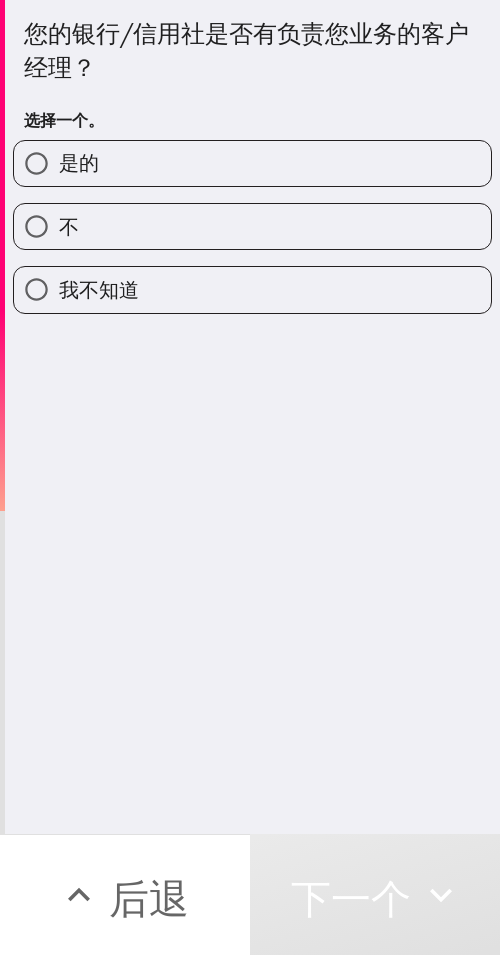 click on "是的" at bounding box center [252, 163] 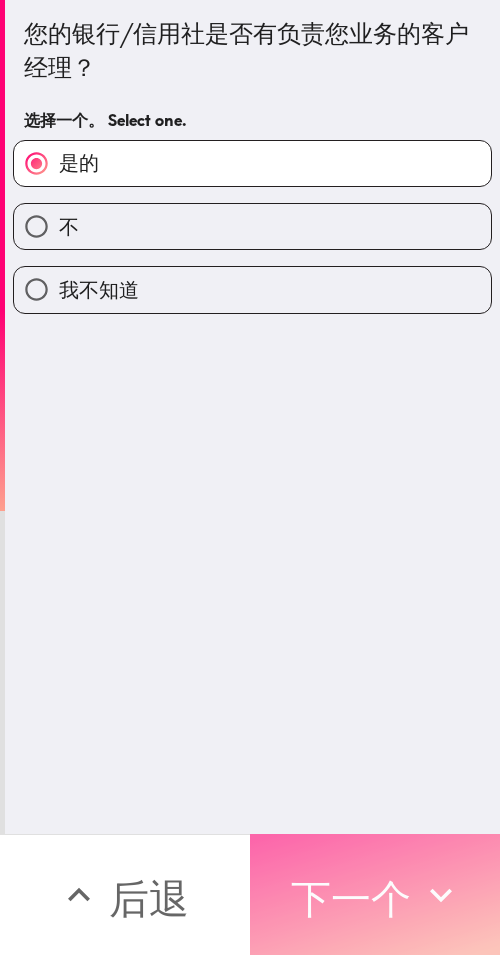 drag, startPoint x: 419, startPoint y: 880, endPoint x: 493, endPoint y: 878, distance: 74.02702 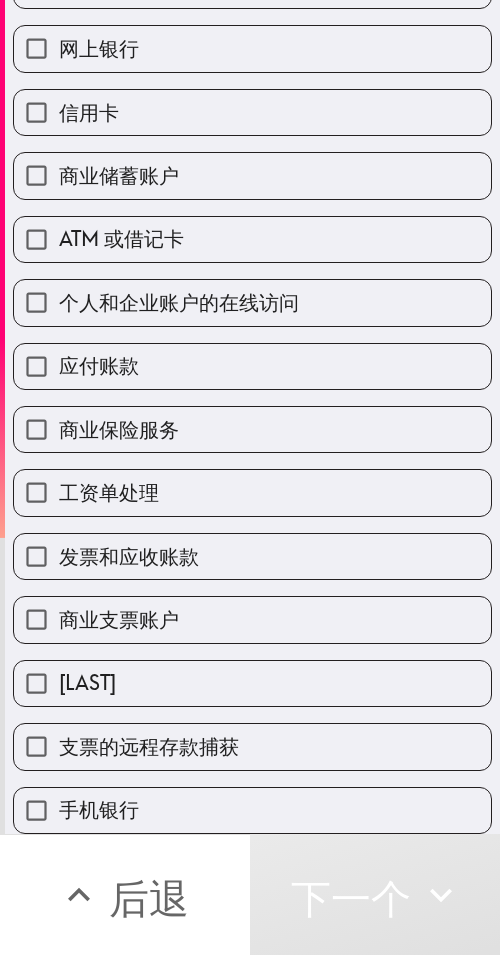 scroll, scrollTop: 353, scrollLeft: 0, axis: vertical 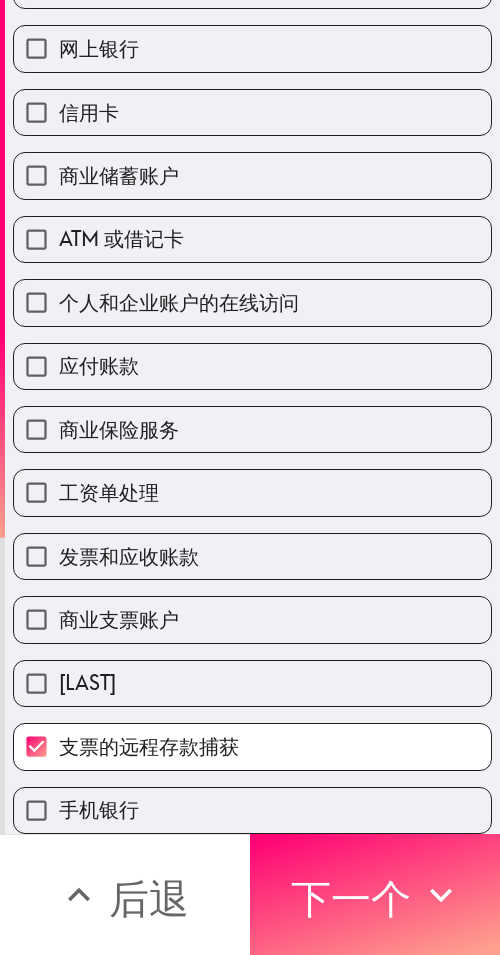 click on "发票和应收账款" at bounding box center (252, 556) 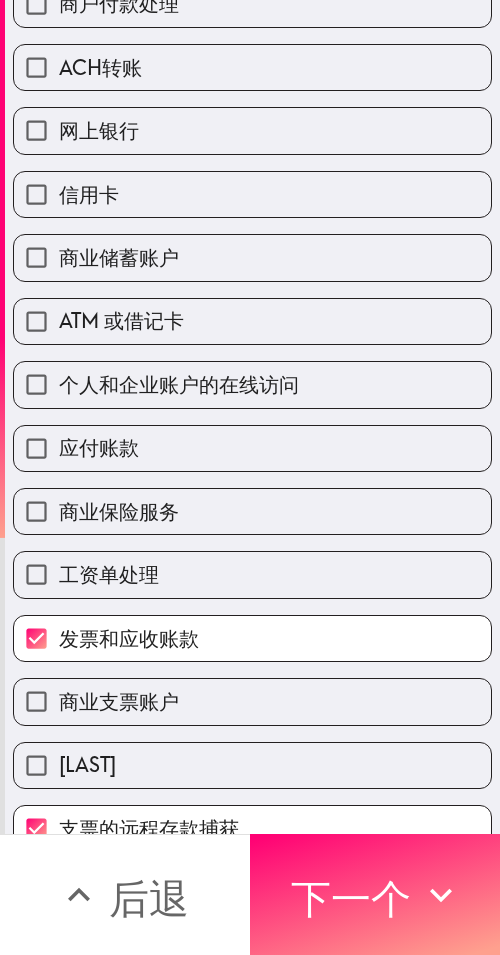 scroll, scrollTop: 253, scrollLeft: 0, axis: vertical 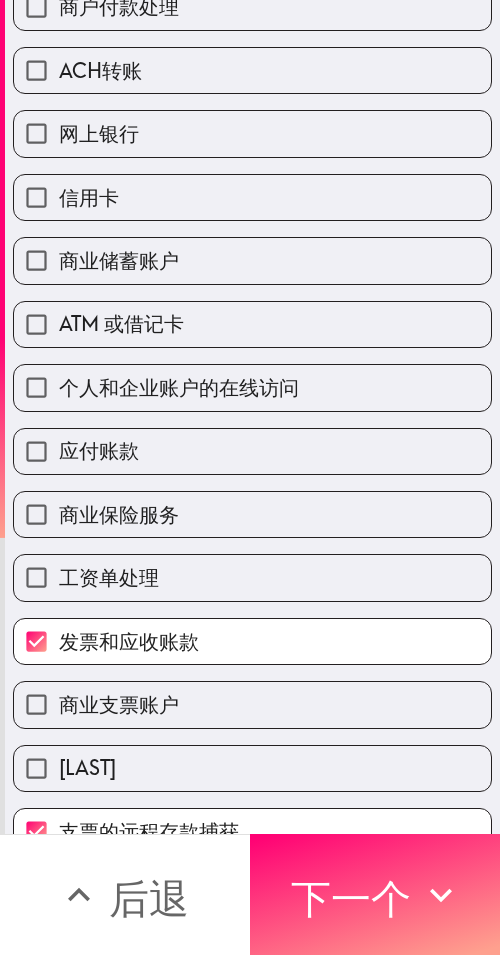 click on "应付账款" at bounding box center (252, 451) 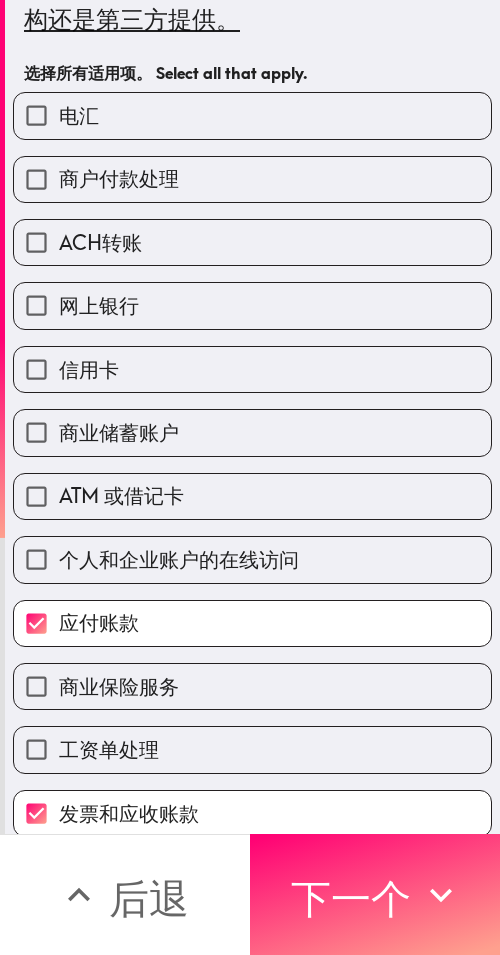 scroll, scrollTop: 53, scrollLeft: 0, axis: vertical 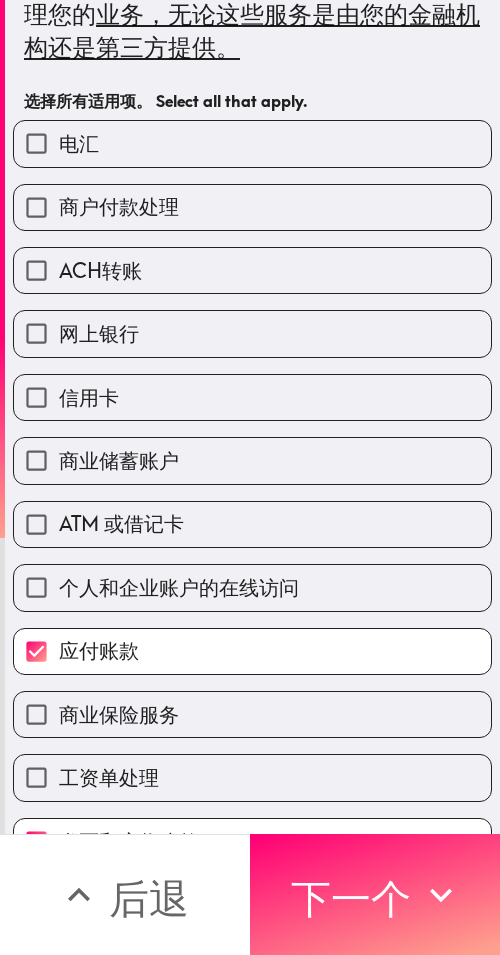 click on "网上银行" at bounding box center [252, 333] 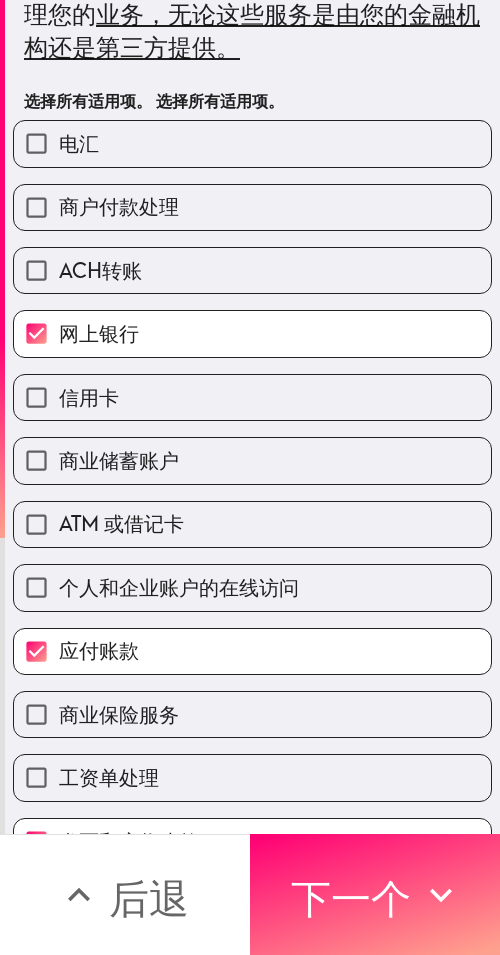 click on "ACH转账" at bounding box center (252, 270) 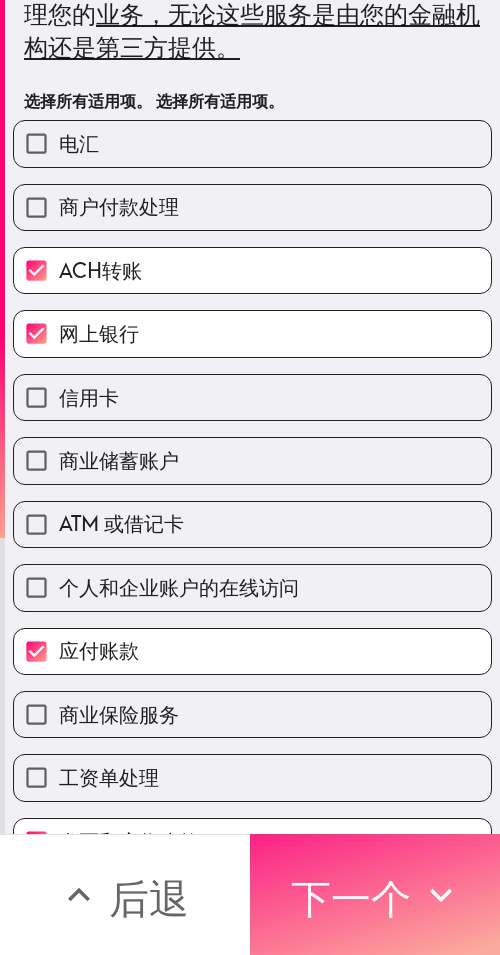 click 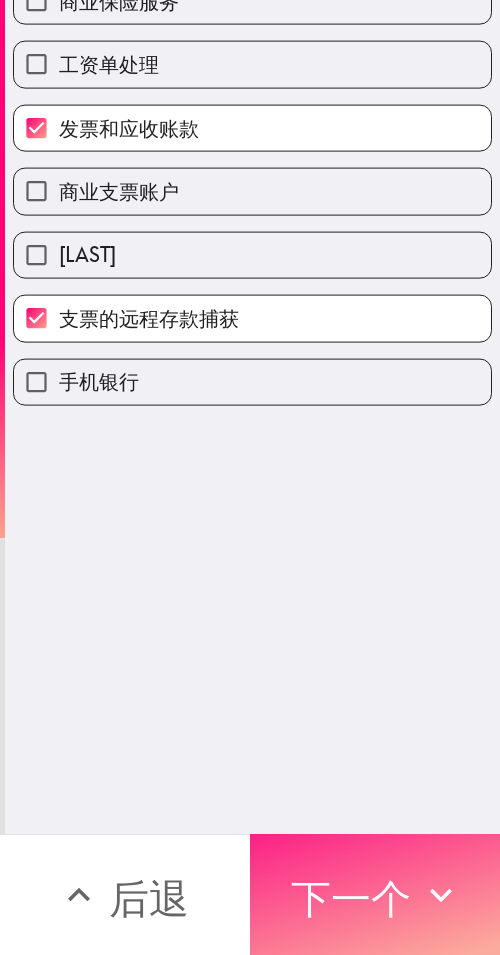 scroll, scrollTop: 0, scrollLeft: 0, axis: both 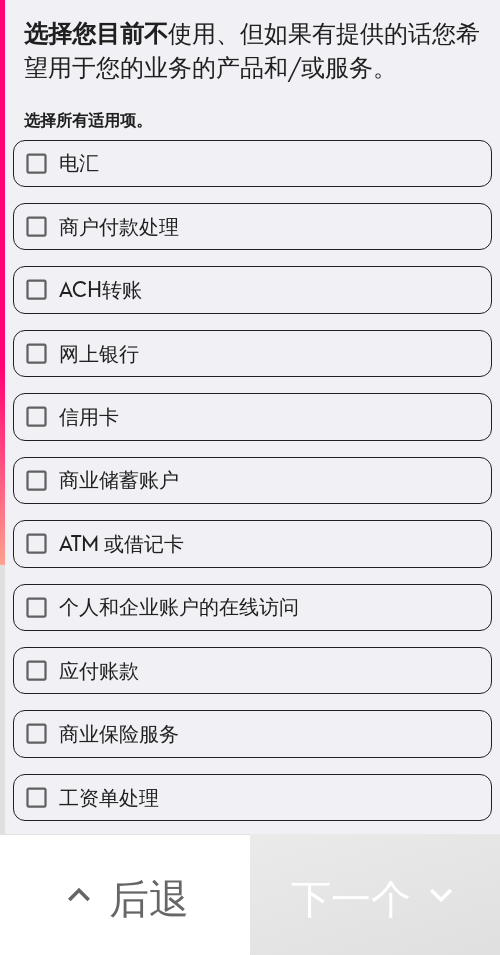 click on "电汇" at bounding box center (252, 163) 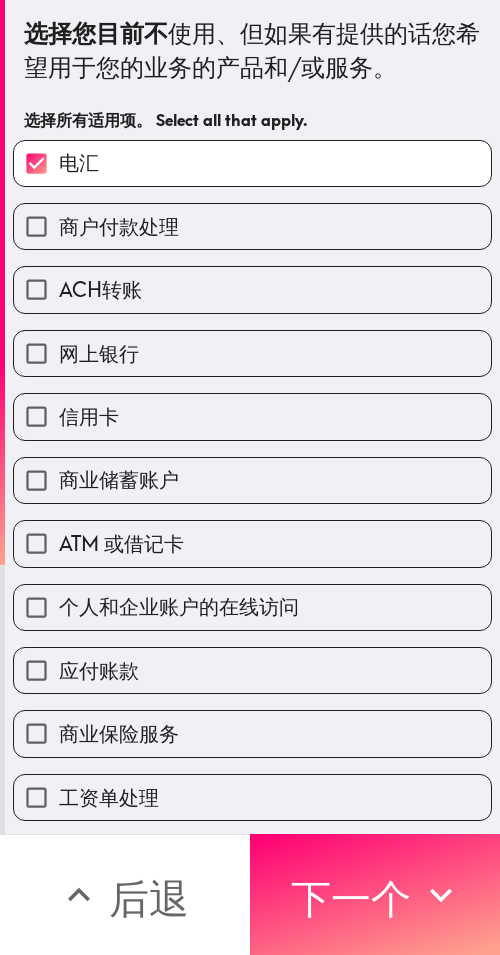 click on "网上银行" at bounding box center [252, 353] 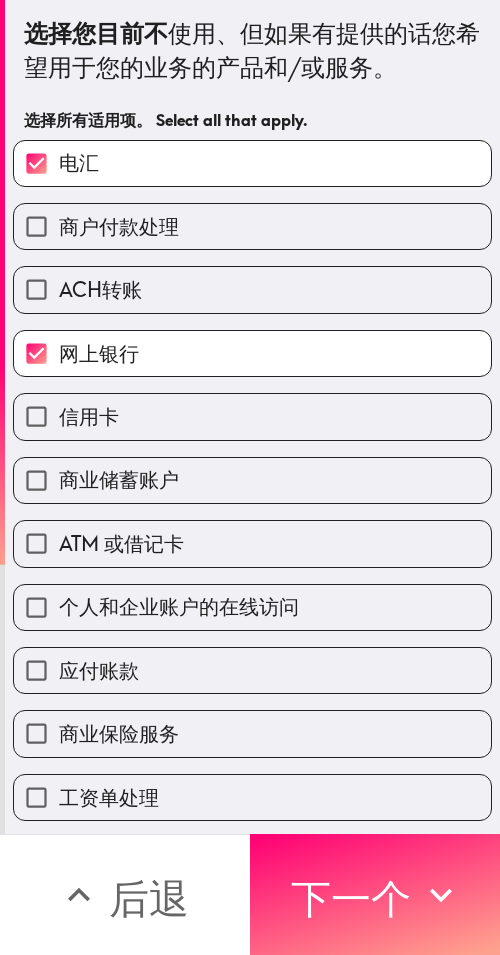 click on "网上银行" at bounding box center [252, 353] 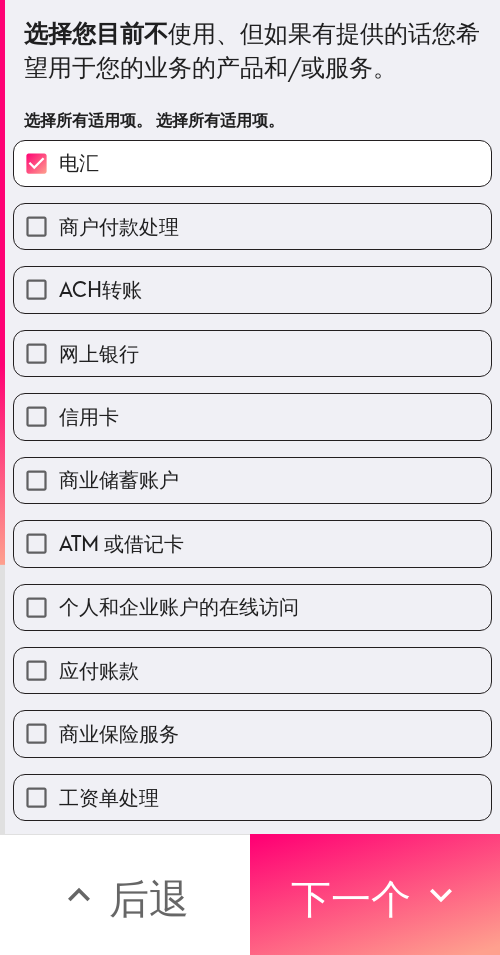 drag, startPoint x: 213, startPoint y: 409, endPoint x: 216, endPoint y: 429, distance: 20.22375 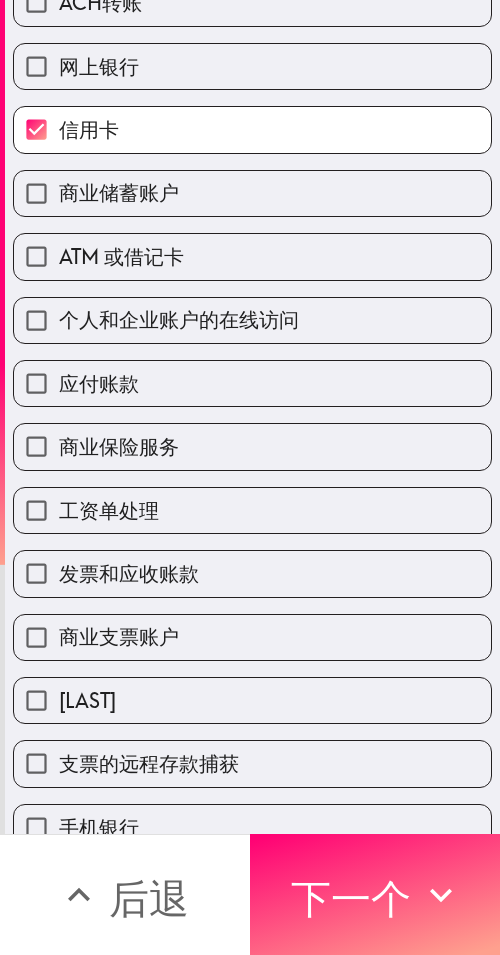 scroll, scrollTop: 300, scrollLeft: 0, axis: vertical 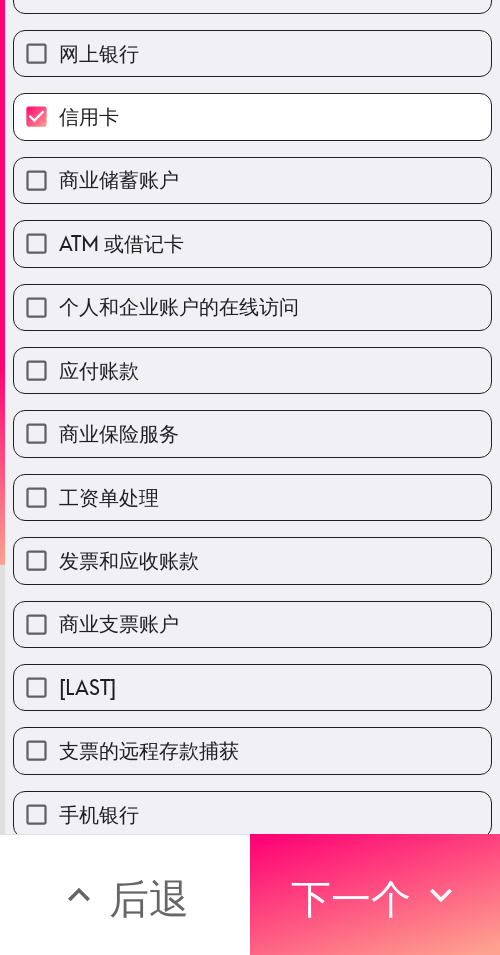 drag, startPoint x: 193, startPoint y: 245, endPoint x: 197, endPoint y: 261, distance: 16.492422 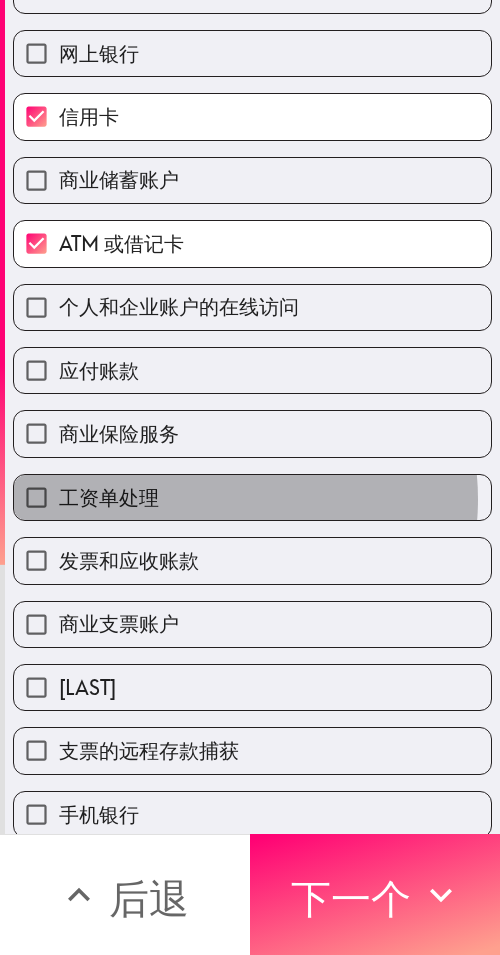 click on "工资单处理" at bounding box center (252, 497) 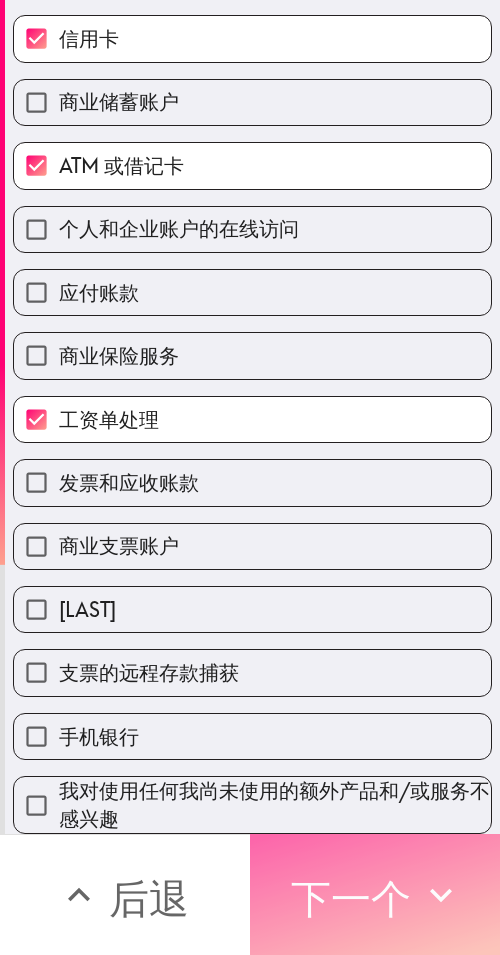 drag, startPoint x: 405, startPoint y: 891, endPoint x: 419, endPoint y: 872, distance: 23.600847 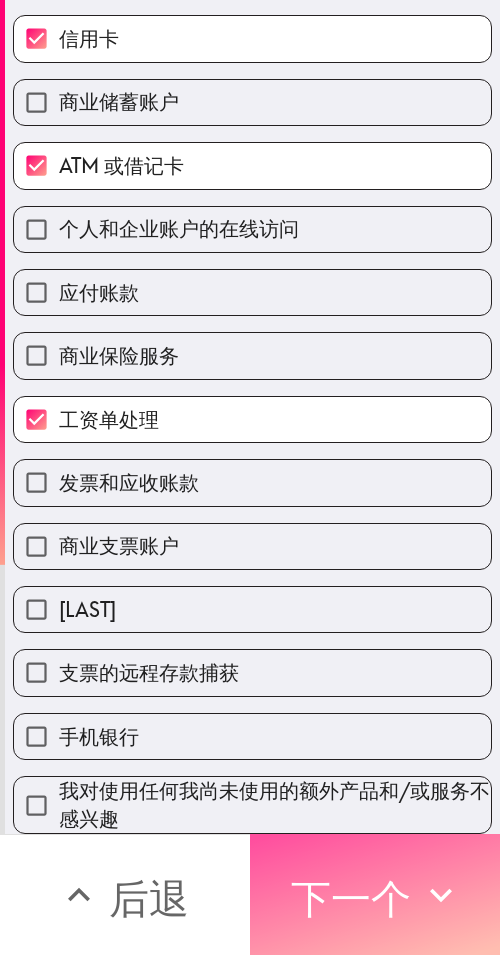 scroll, scrollTop: 103, scrollLeft: 0, axis: vertical 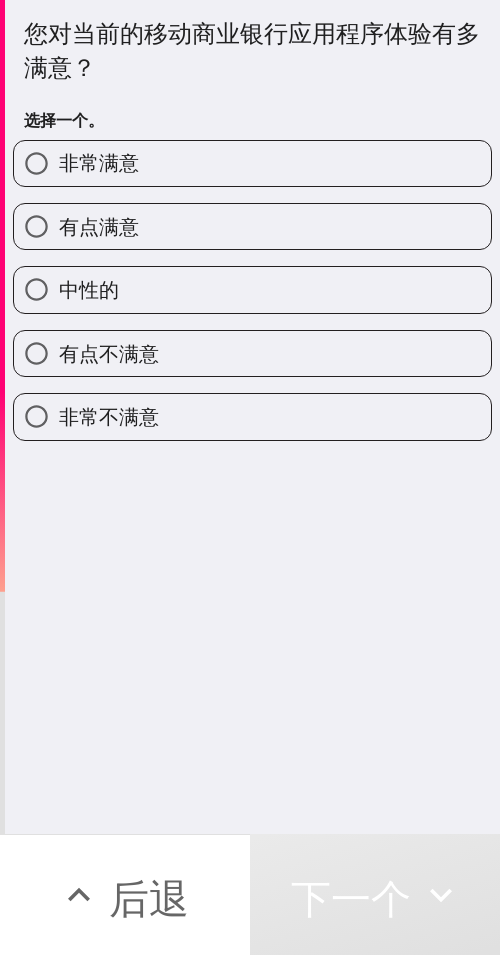 drag, startPoint x: 273, startPoint y: 165, endPoint x: 499, endPoint y: 180, distance: 226.49724 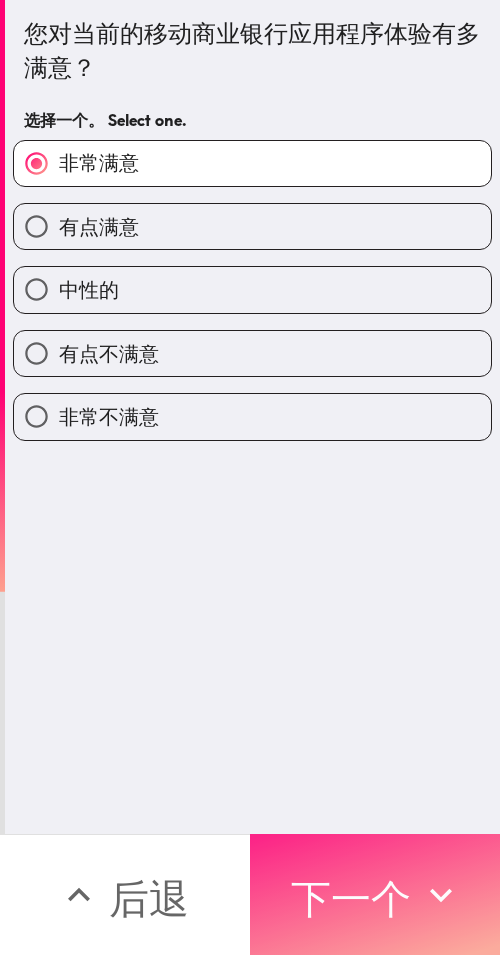 click on "下一个" at bounding box center [375, 894] 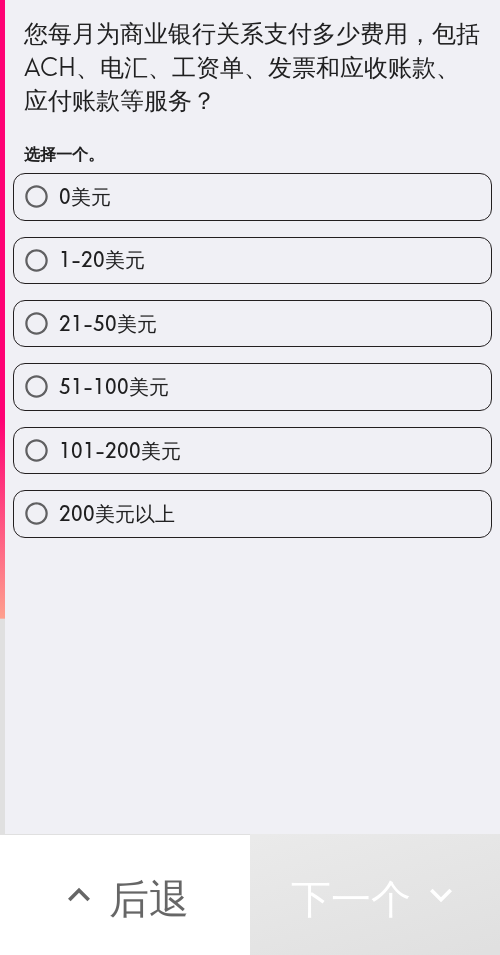 drag, startPoint x: 198, startPoint y: 385, endPoint x: 229, endPoint y: 385, distance: 31 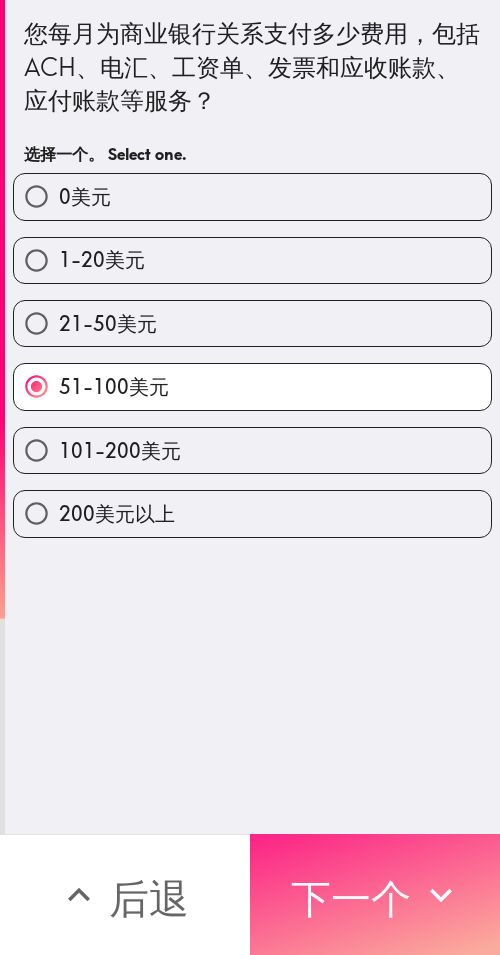 click on "下一个" at bounding box center (351, 898) 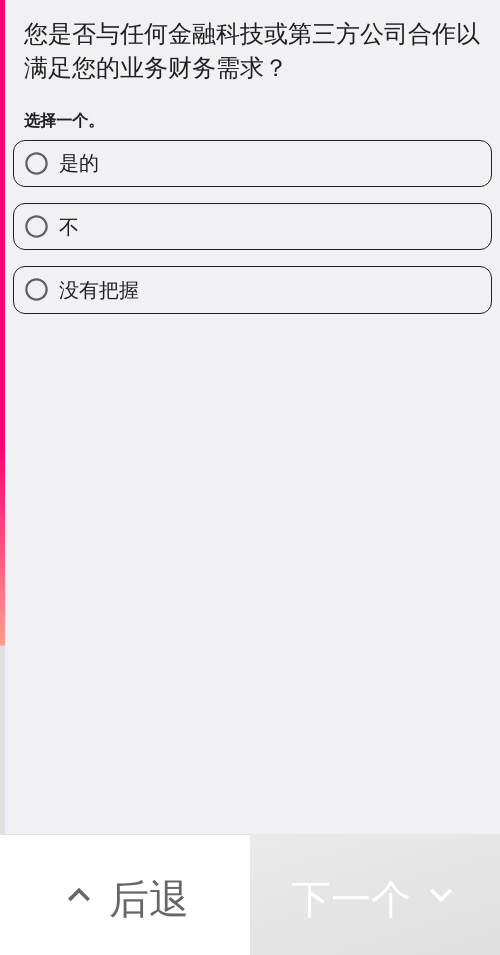 click on "不" at bounding box center (252, 226) 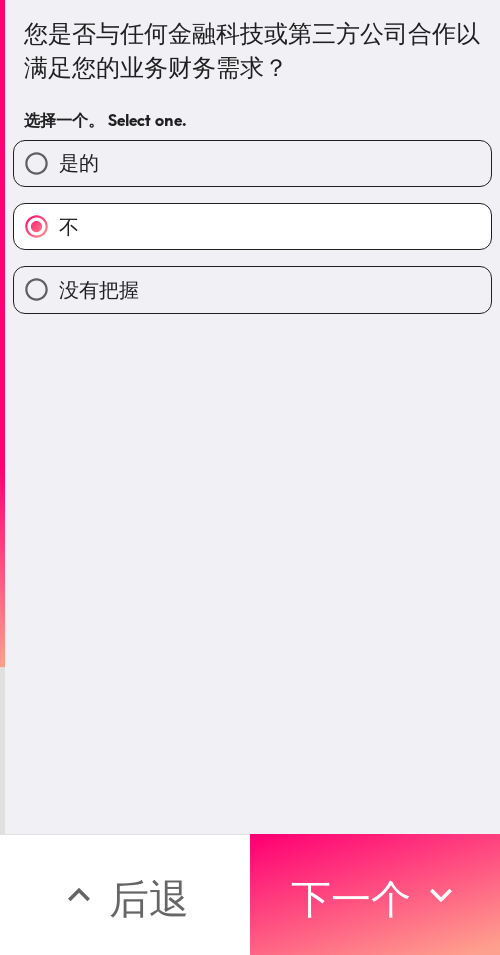 drag, startPoint x: 401, startPoint y: 853, endPoint x: 495, endPoint y: 857, distance: 94.08507 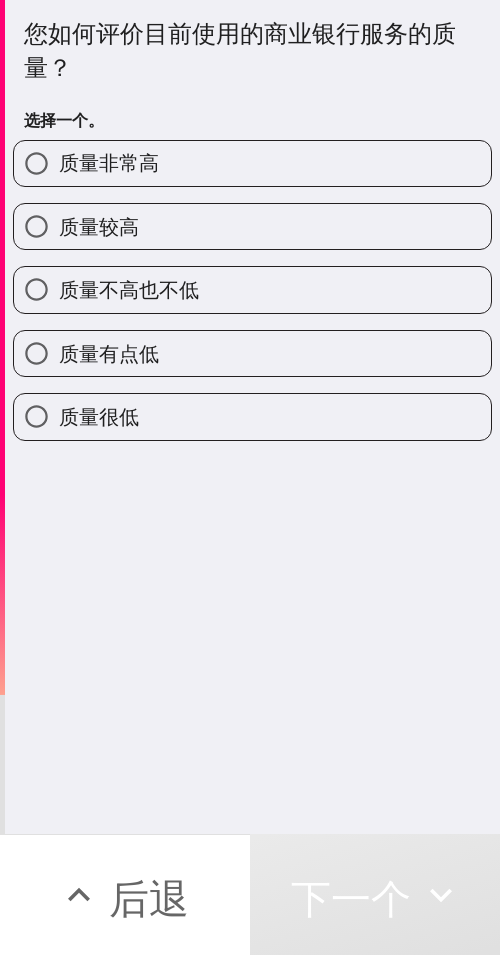 click on "质量较高" at bounding box center [244, 218] 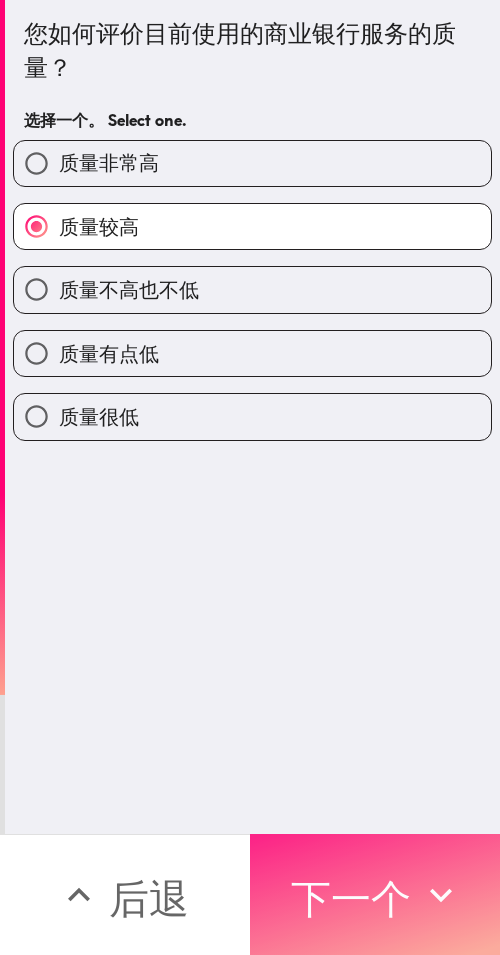 click on "下一个" at bounding box center [351, 898] 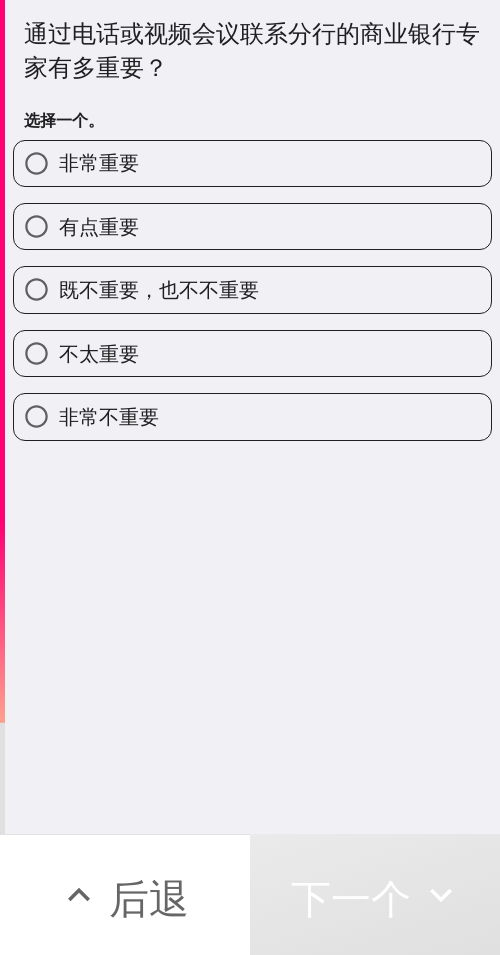 click on "有点重要" at bounding box center (252, 226) 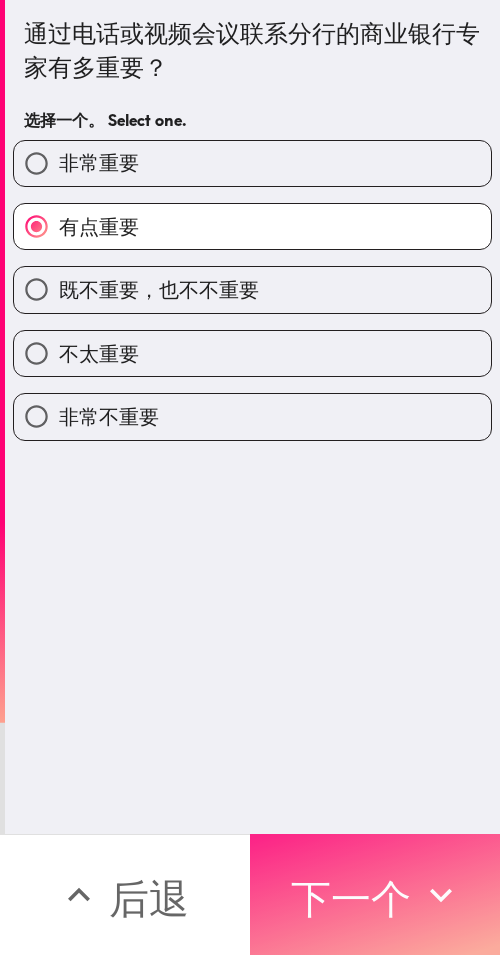 click on "通过电话或视频会议联系分行的商业银行专家有多重要？ 选择一个。   Select one. 非常重要 有点重要 既不重要，也不不重要 不太重要 非常不重要 后退 下一个" at bounding box center [250, 477] 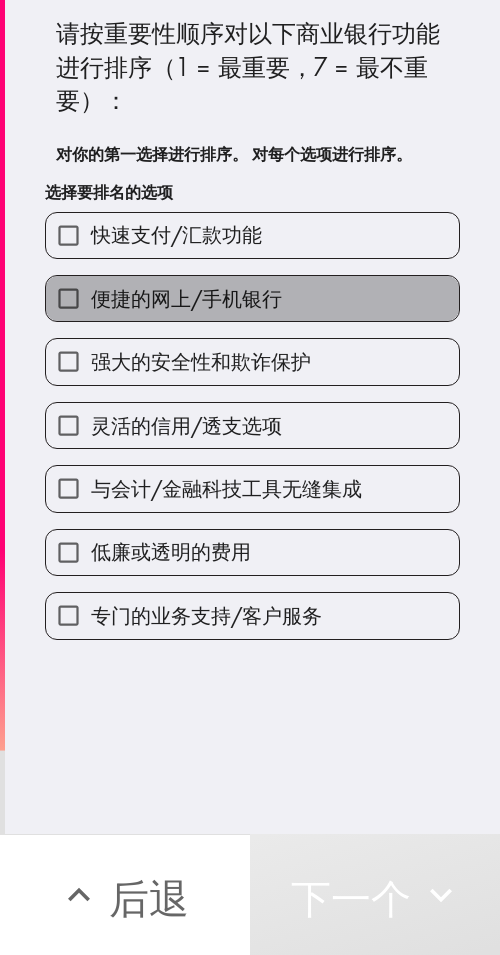click on "便捷的网上/手机银行" at bounding box center (252, 298) 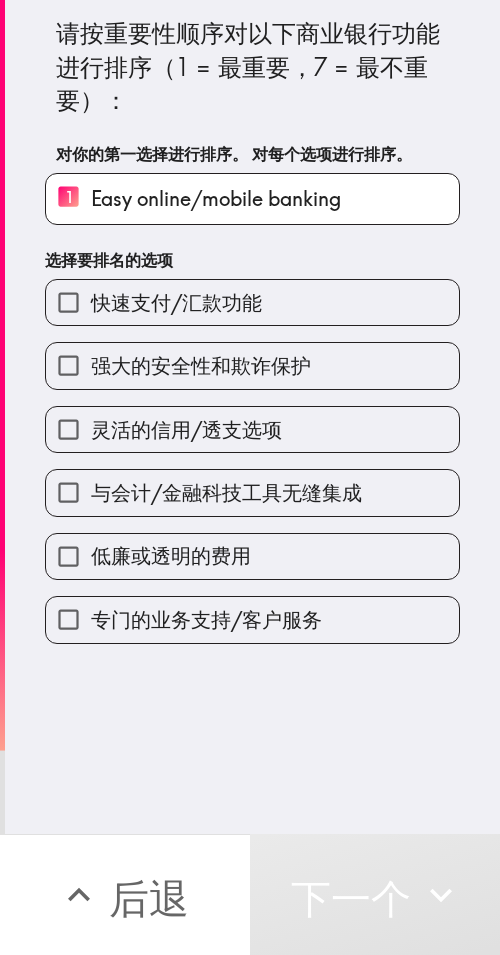 click on "灵活的信用/透支选项" at bounding box center [244, 421] 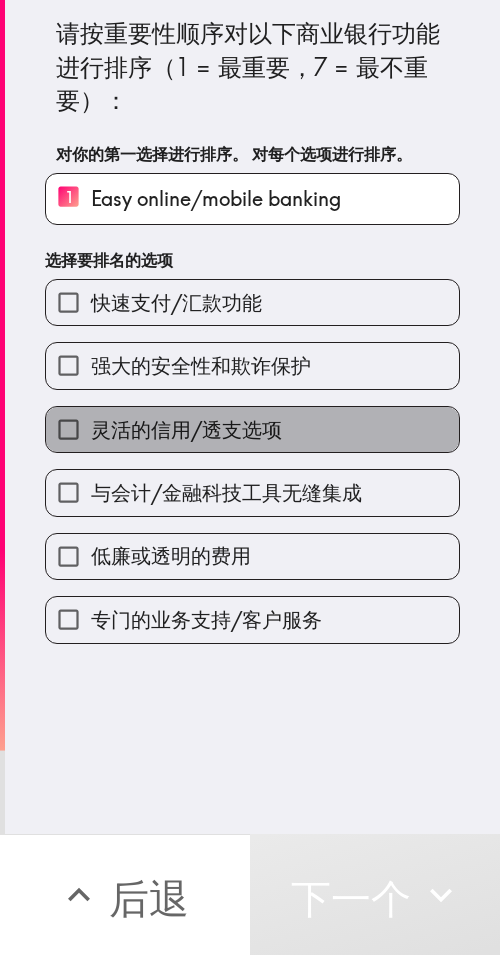 click on "灵活的信用/透支选项" at bounding box center [252, 429] 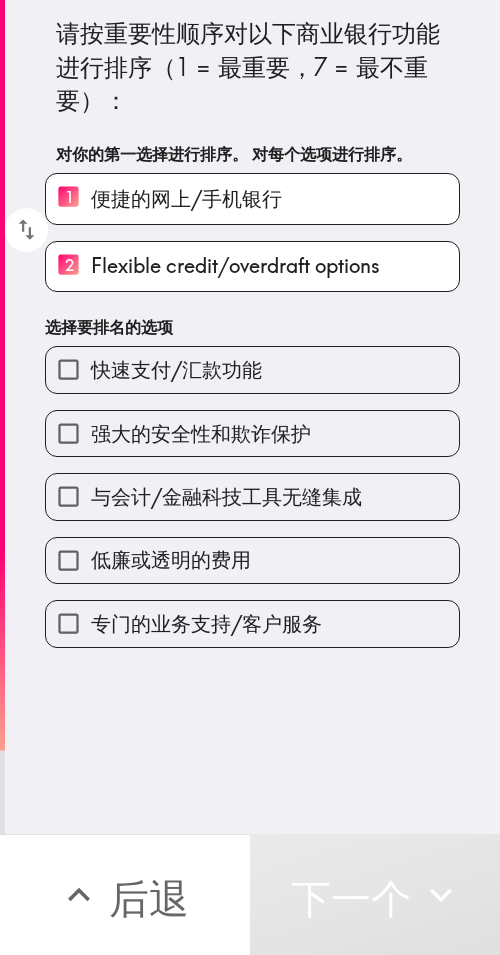 drag, startPoint x: 333, startPoint y: 528, endPoint x: 308, endPoint y: 596, distance: 72.44998 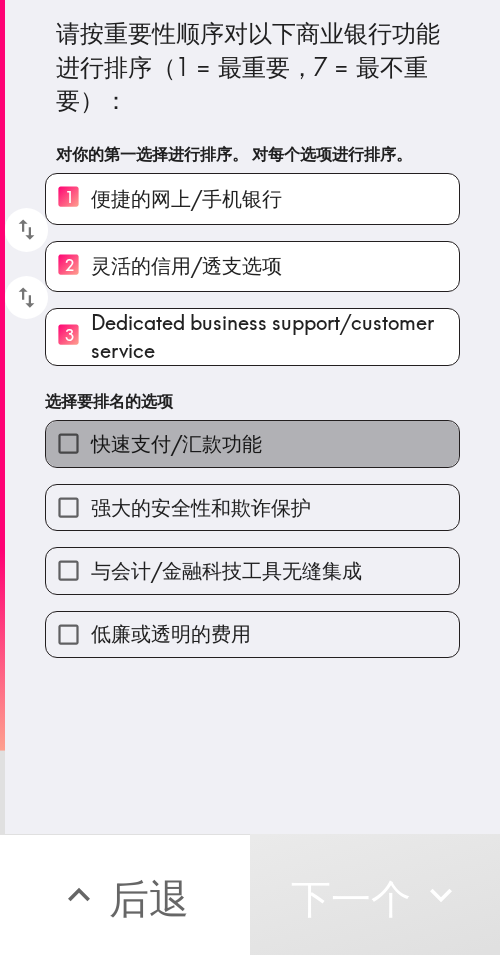drag, startPoint x: 294, startPoint y: 433, endPoint x: 298, endPoint y: 524, distance: 91.08787 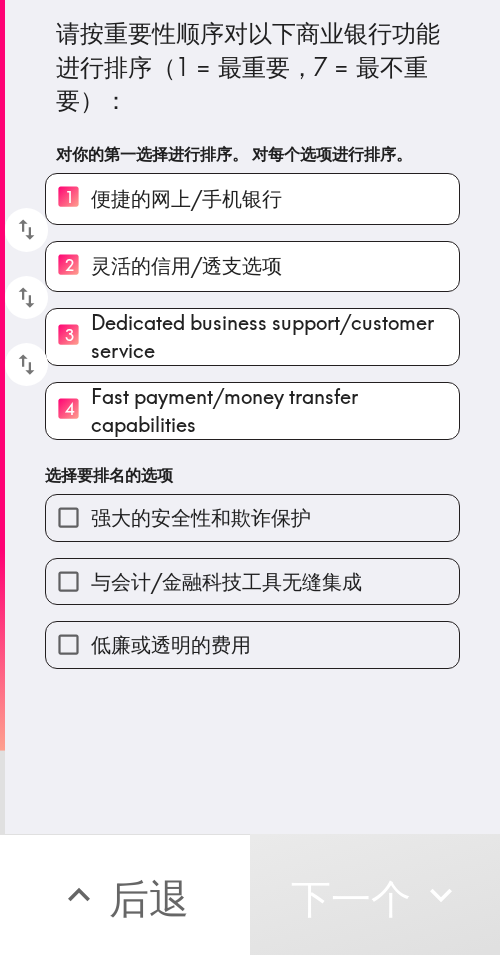 click on "与会计/金融科技工具无缝集成" at bounding box center (252, 581) 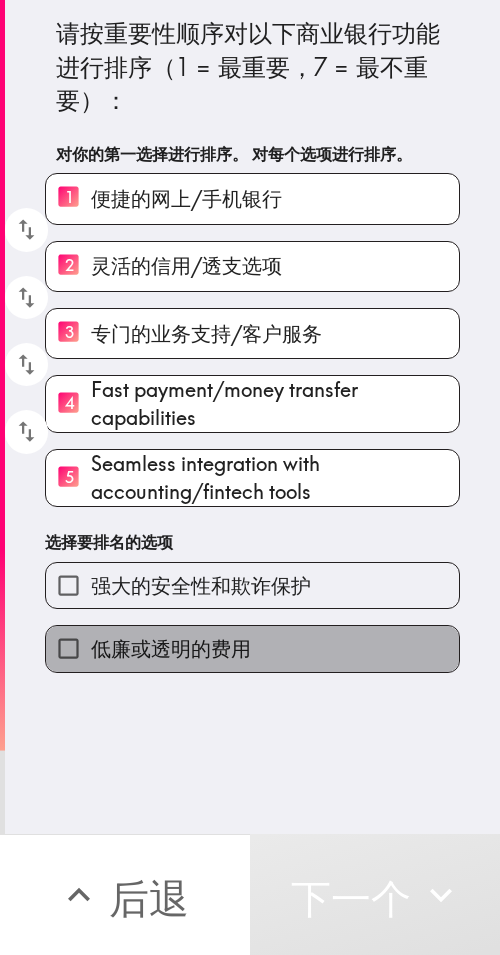 click on "低廉或透明的费用" at bounding box center [252, 648] 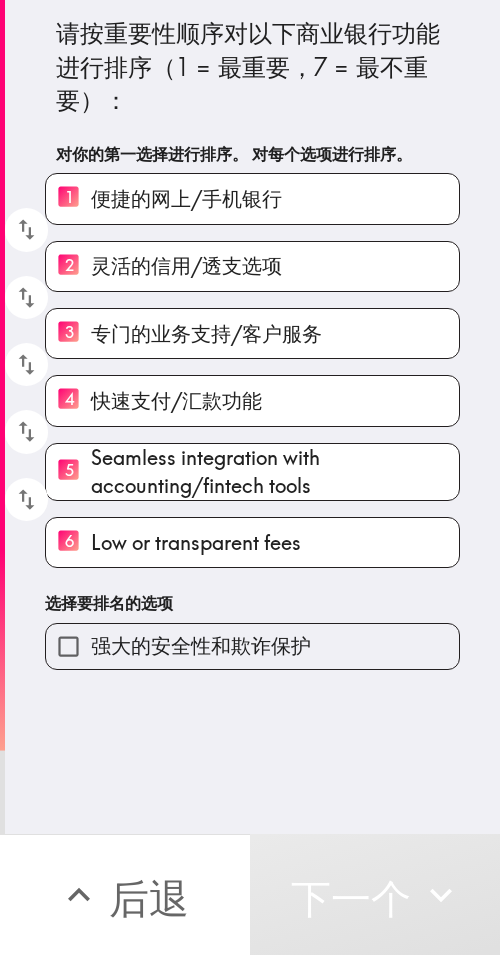 click on "选择要排名的选项" at bounding box center [252, 603] 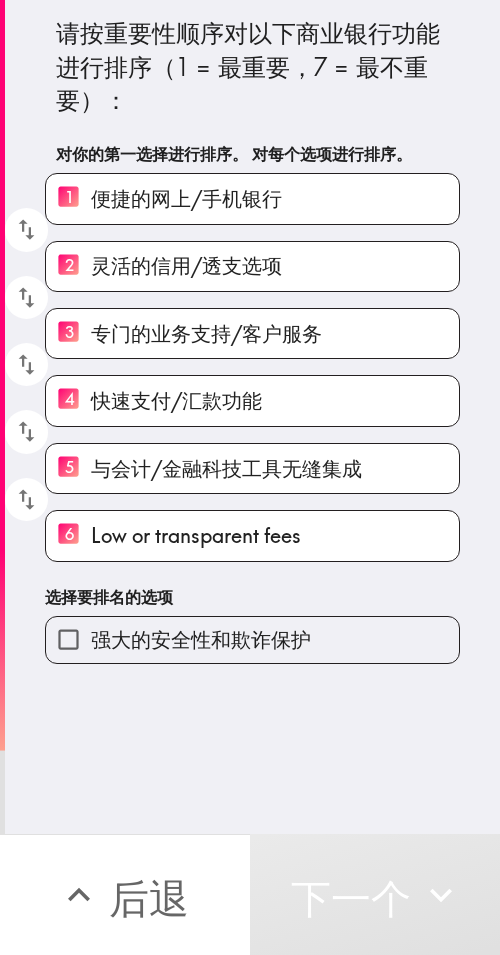 click on "强大的安全性和欺诈保护" at bounding box center [252, 639] 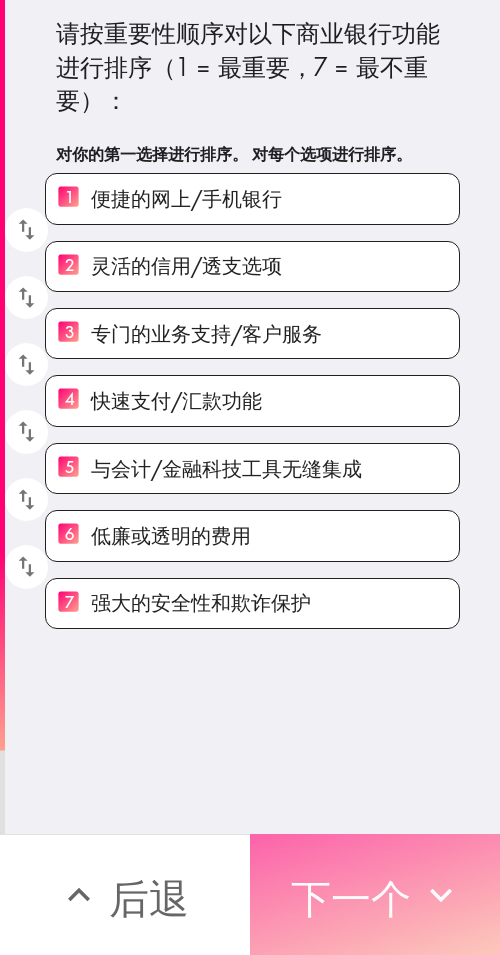 click on "下一个" at bounding box center [351, 895] 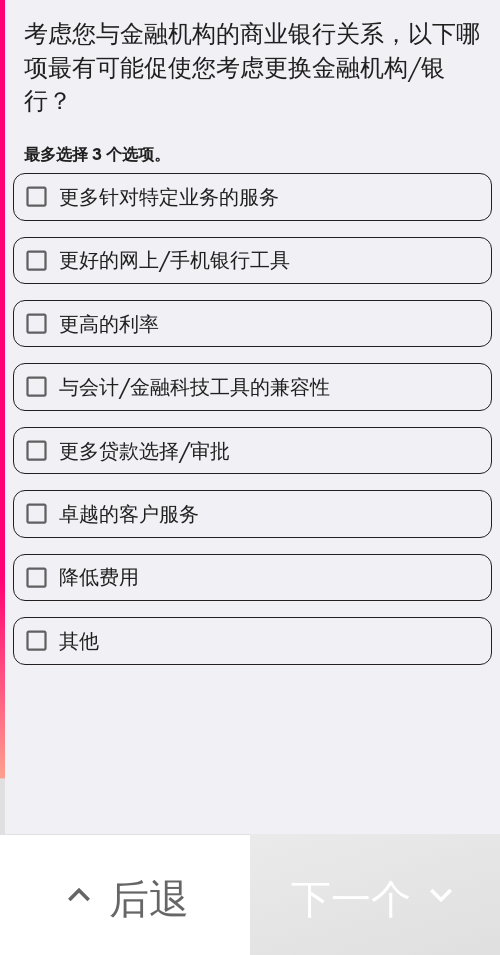 drag, startPoint x: 263, startPoint y: 299, endPoint x: 284, endPoint y: 371, distance: 75 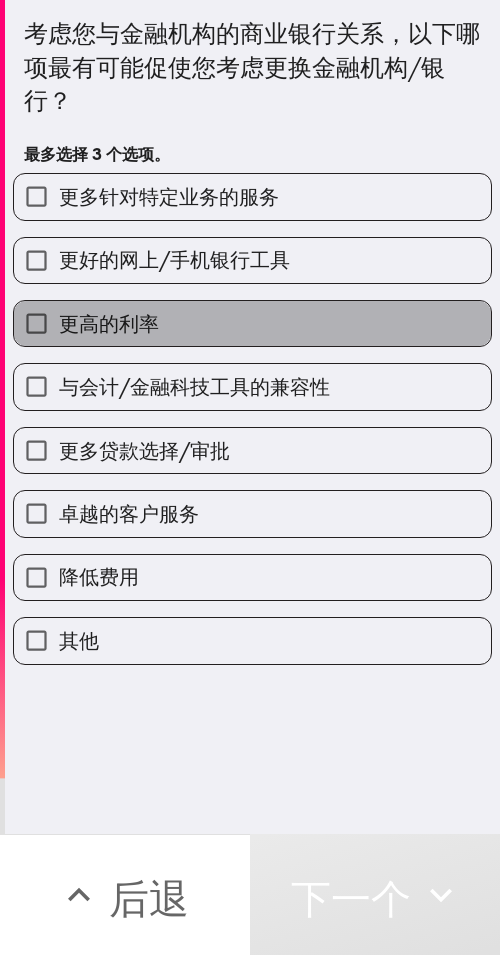 click on "更高的利率" at bounding box center (252, 323) 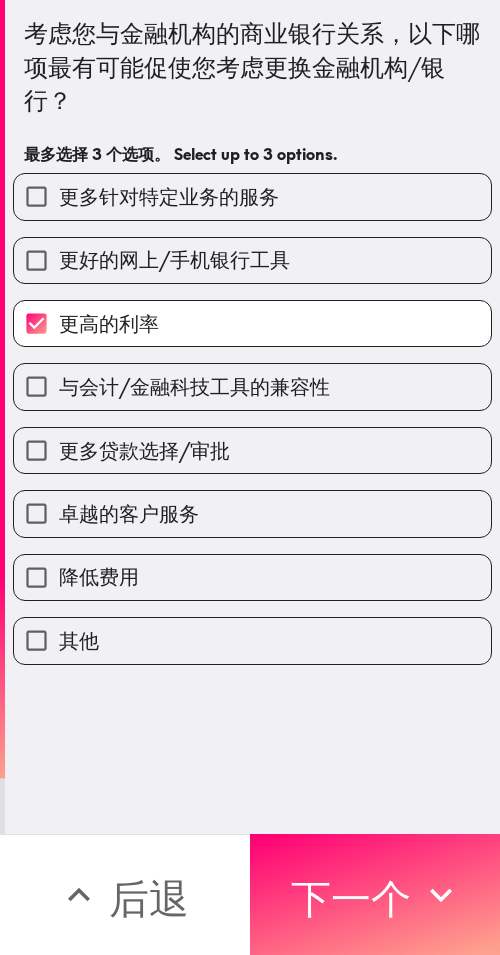 click on "卓越的客户服务" at bounding box center (252, 513) 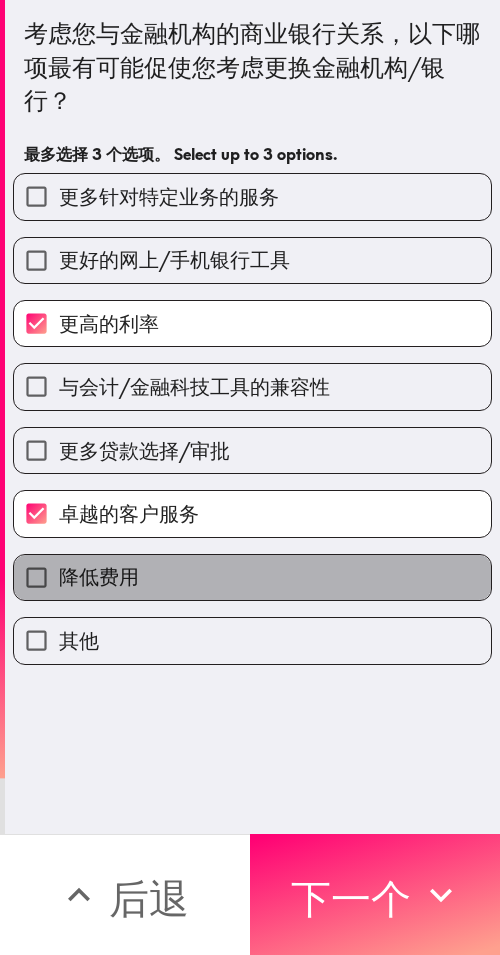 drag, startPoint x: 282, startPoint y: 586, endPoint x: 498, endPoint y: 570, distance: 216.59178 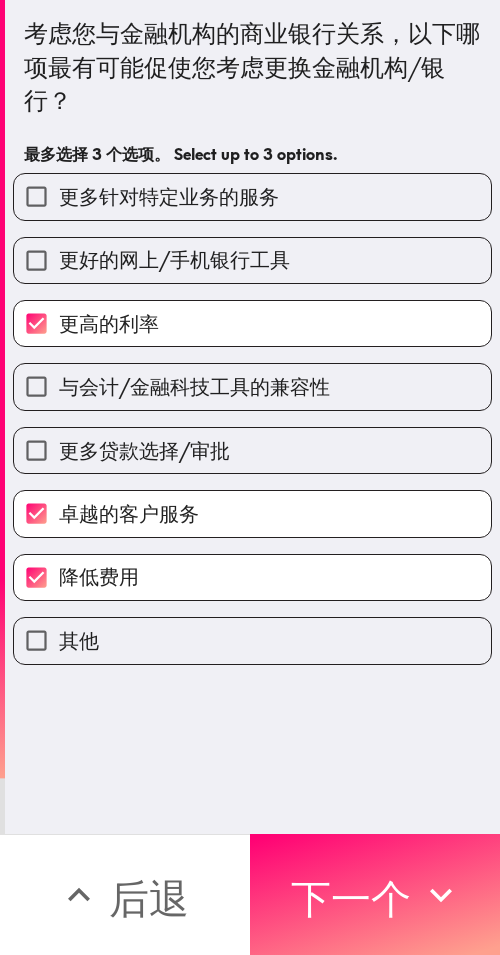 click on "下一个" at bounding box center [351, 898] 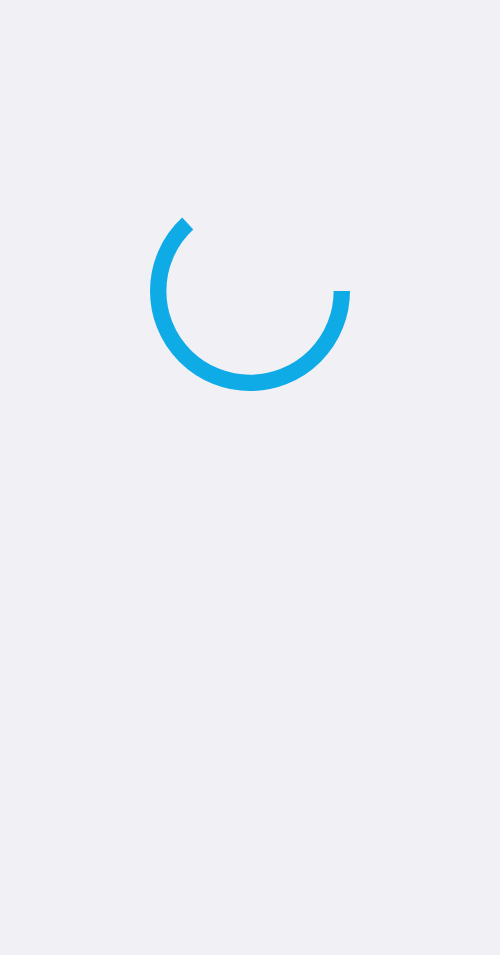 scroll, scrollTop: 0, scrollLeft: 0, axis: both 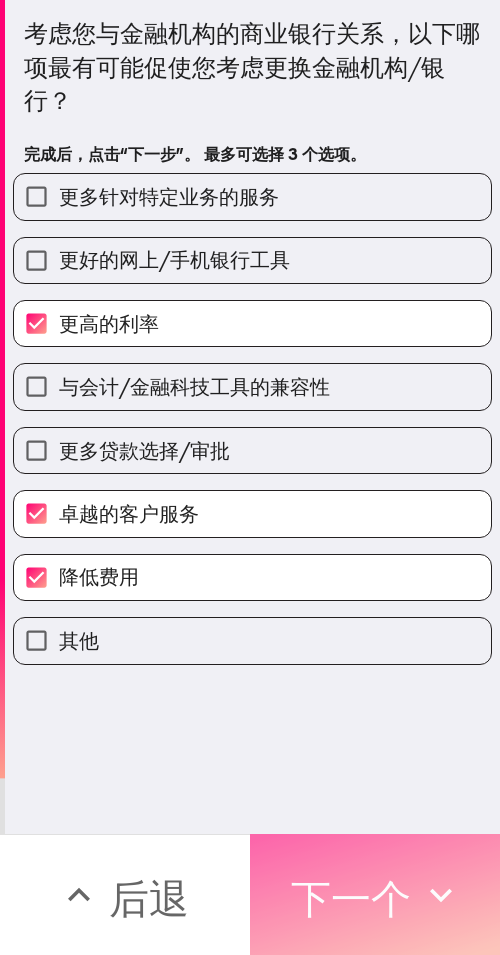 click on "下一个" at bounding box center [351, 898] 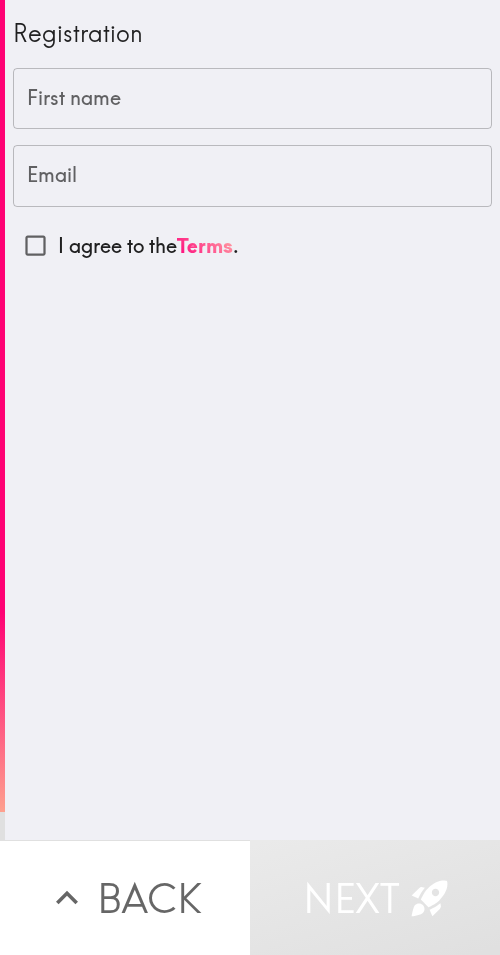 drag, startPoint x: 167, startPoint y: 366, endPoint x: 171, endPoint y: 272, distance: 94.08507 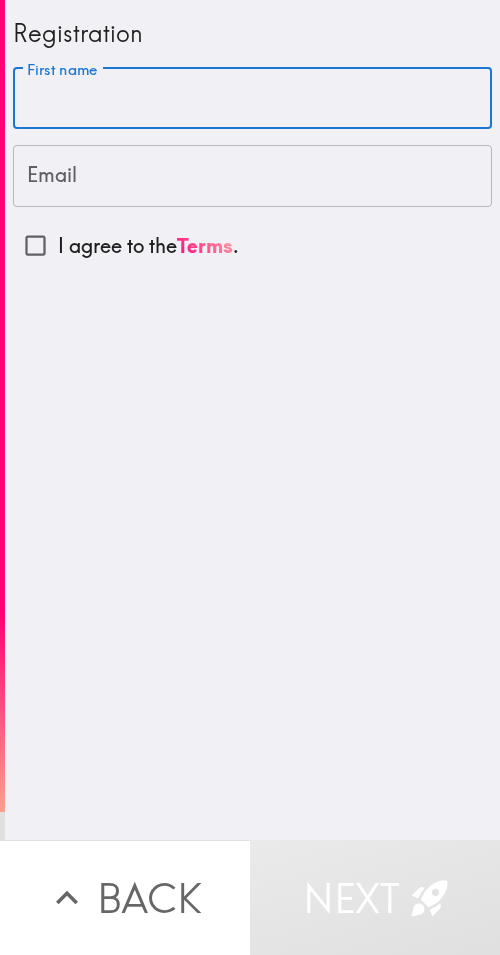 click on "Registration [FIRST] [FIRST] [EMAIL] [EMAIL] I agree to the Terms ." at bounding box center (252, 420) 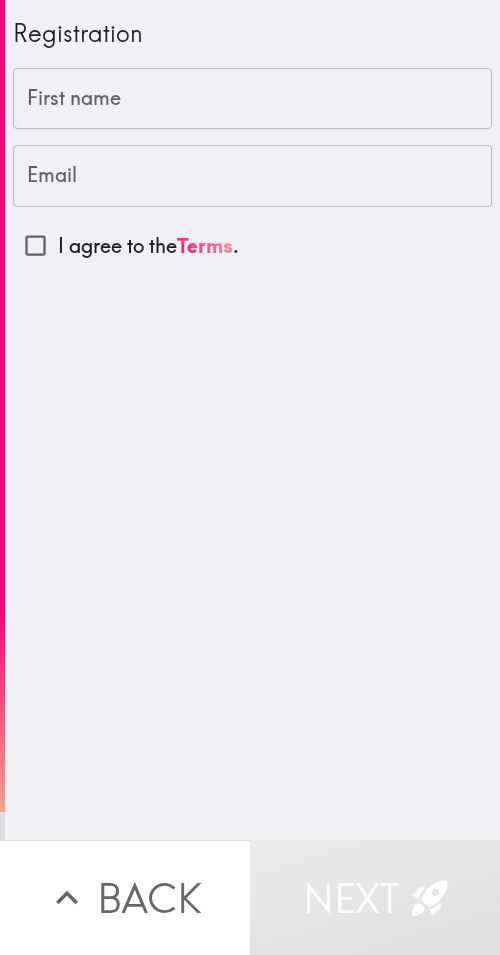 click on "Registration [FIRST] [FIRST] [EMAIL] [EMAIL] I agree to the Terms ." at bounding box center [252, 420] 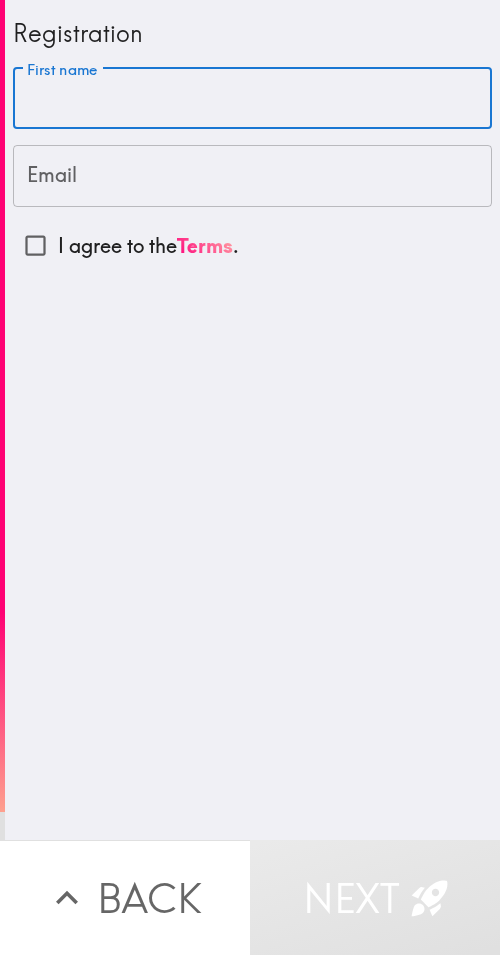 paste on "Eric" 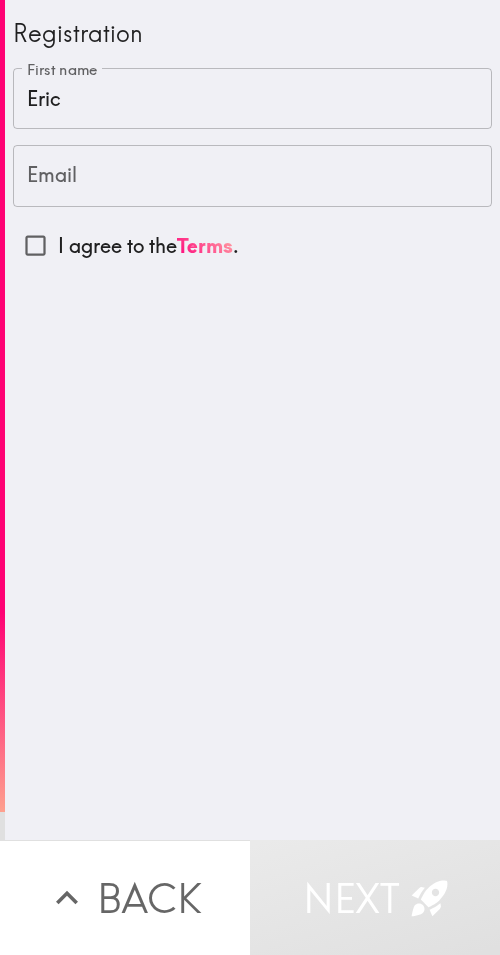 click on "Registration First name [NAME] First name [EMAIL] [EMAIL] I agree to the Terms ." at bounding box center (252, 420) 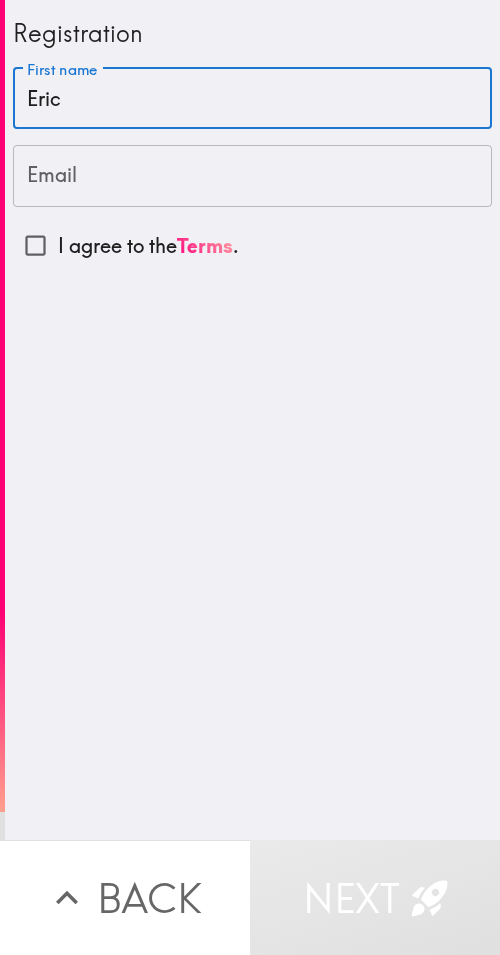 click on "Eric" at bounding box center (252, 99) 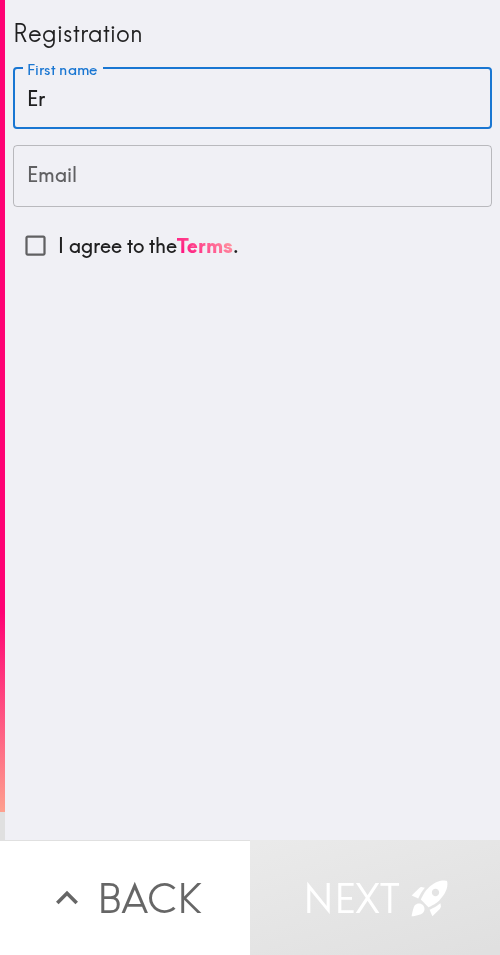 type on "E" 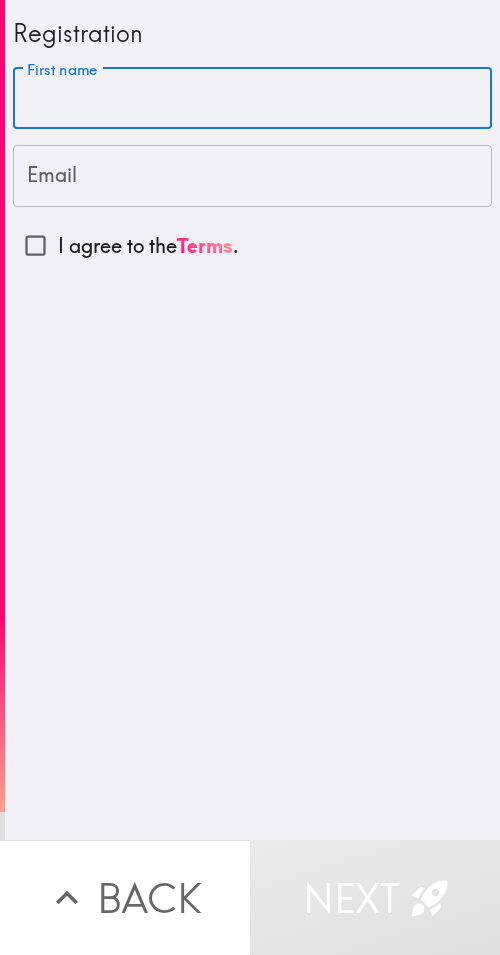 click on "Registration [FIRST] [FIRST] [EMAIL] [EMAIL] I agree to the Terms ." at bounding box center (252, 420) 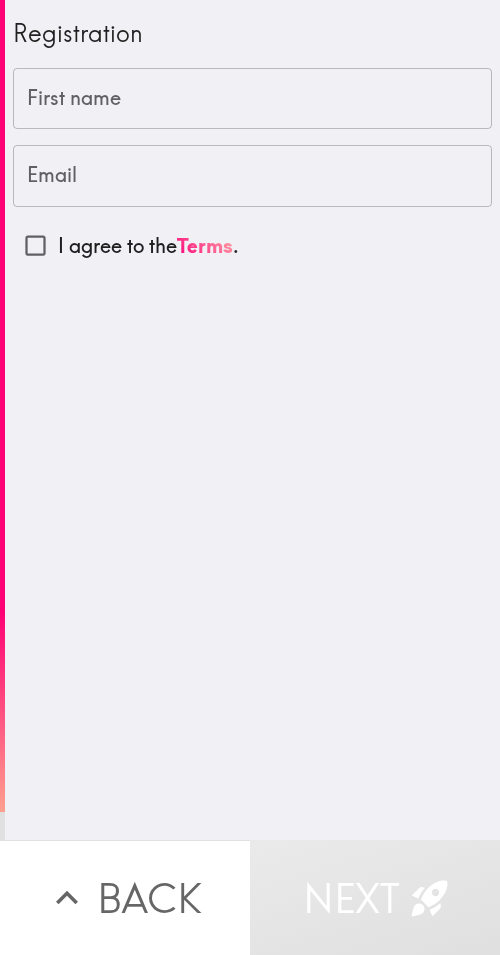 click on "Registration [FIRST] [FIRST] [EMAIL] [EMAIL] I agree to the Terms ." at bounding box center [252, 420] 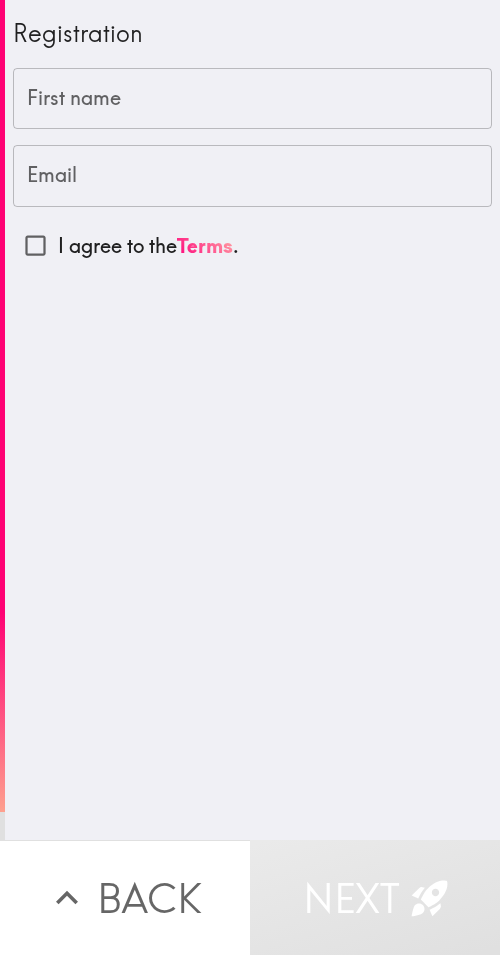 click on "First name" at bounding box center (252, 99) 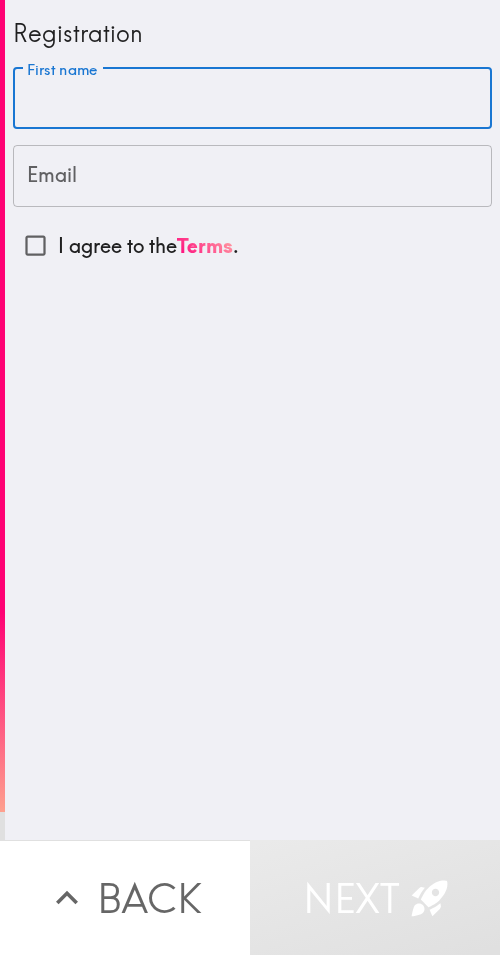 paste on "Eric" 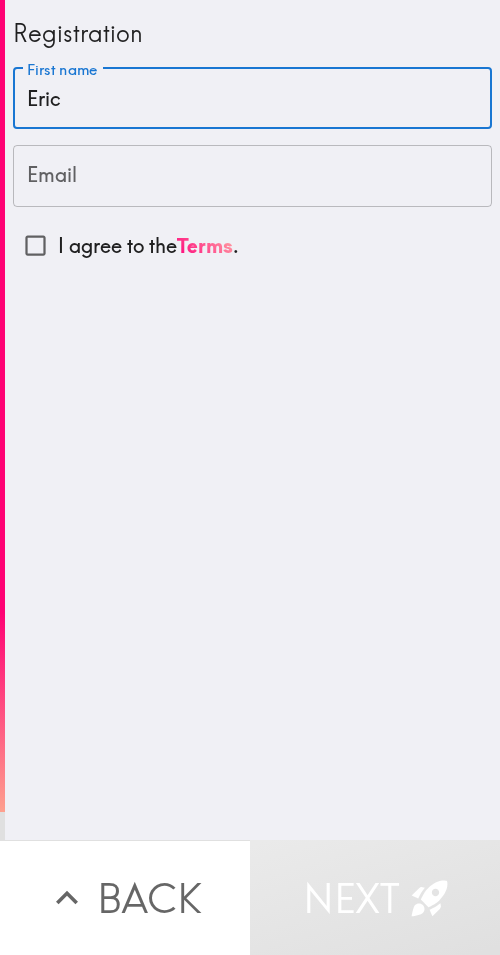 type on "Eric" 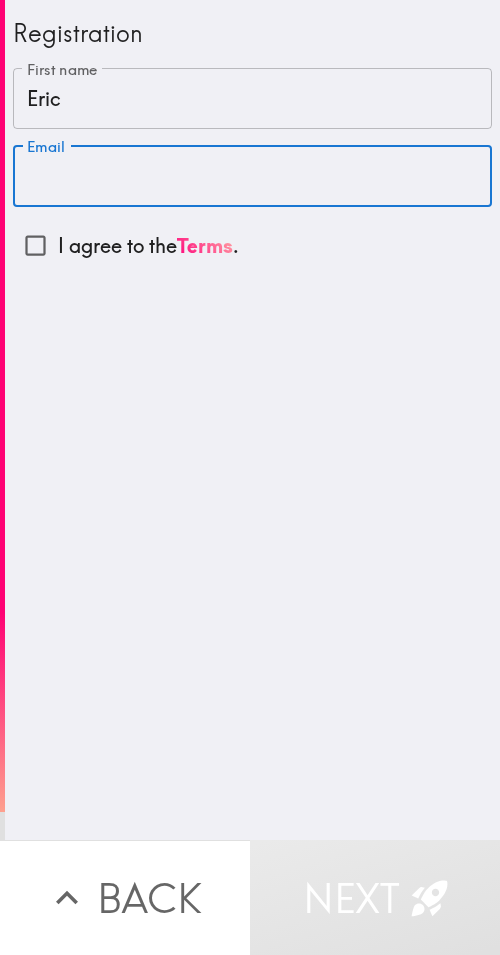 click on "Email" at bounding box center [252, 176] 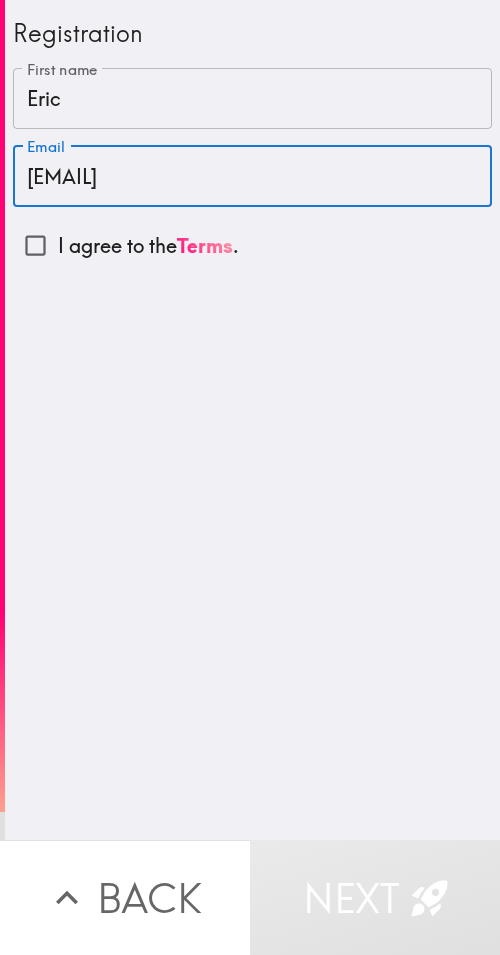 type on "[EMAIL]" 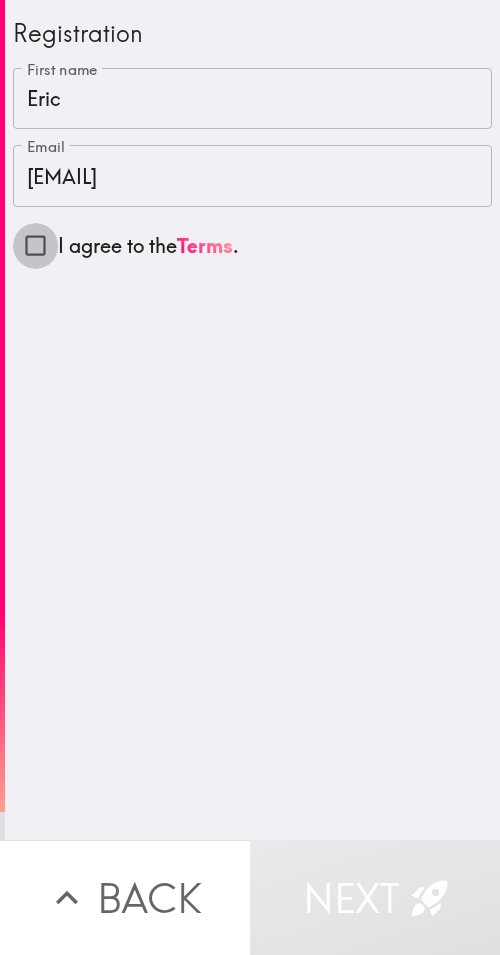 click on "I agree to the  Terms ." at bounding box center (35, 245) 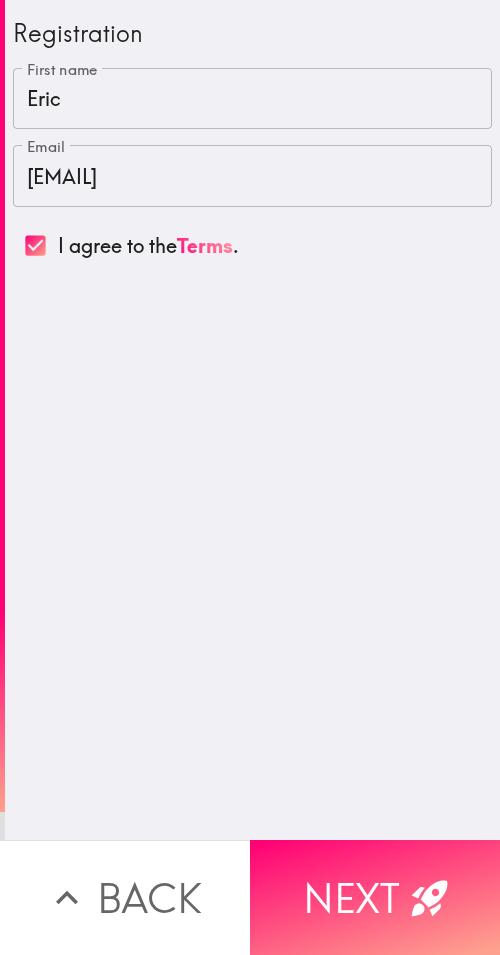 click 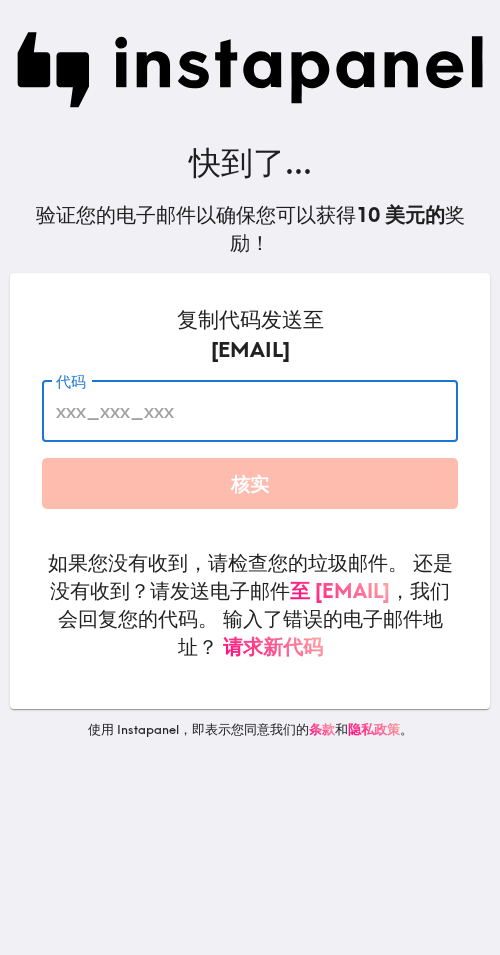 click on "代码" at bounding box center (250, 411) 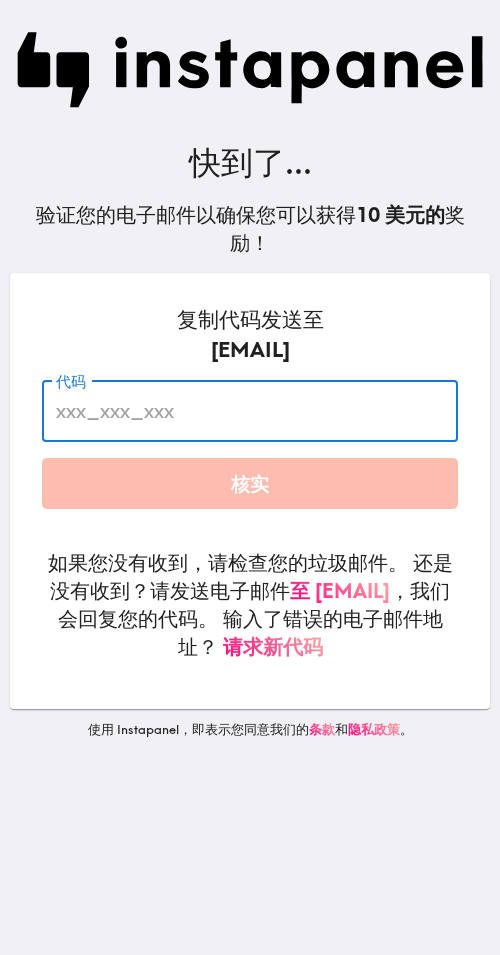 paste on "PYd_F7B_rkJ" 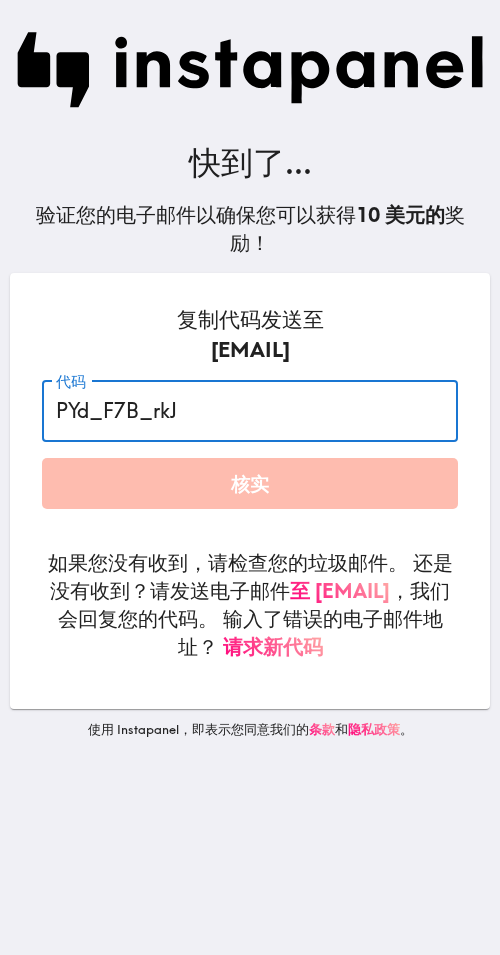type on "PYd_F7B_rkJ" 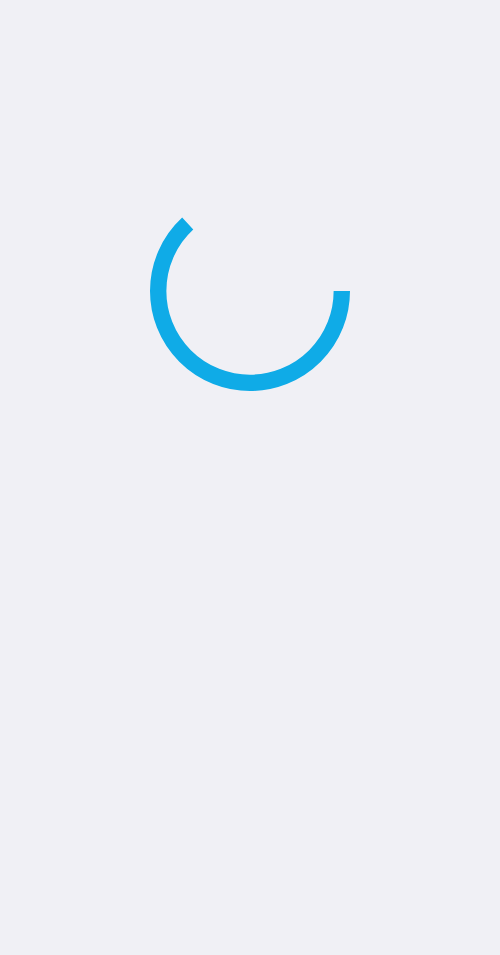scroll, scrollTop: 0, scrollLeft: 0, axis: both 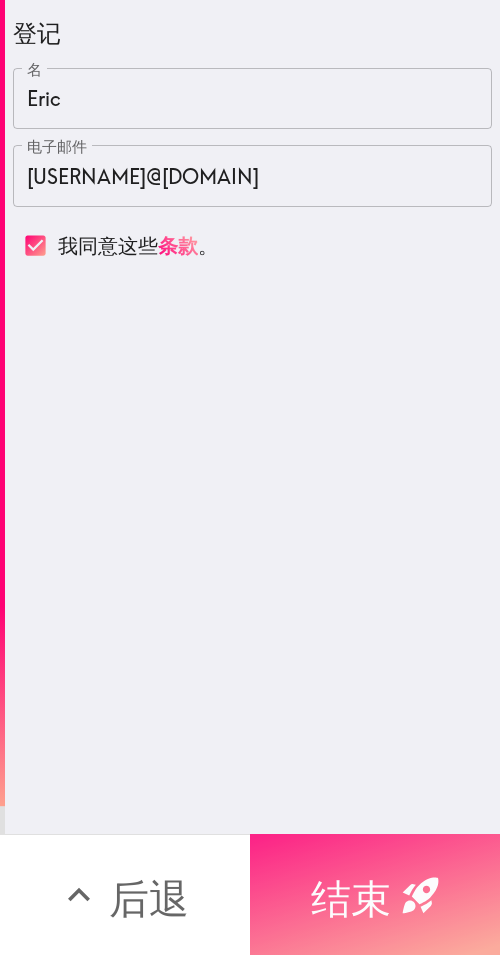 click 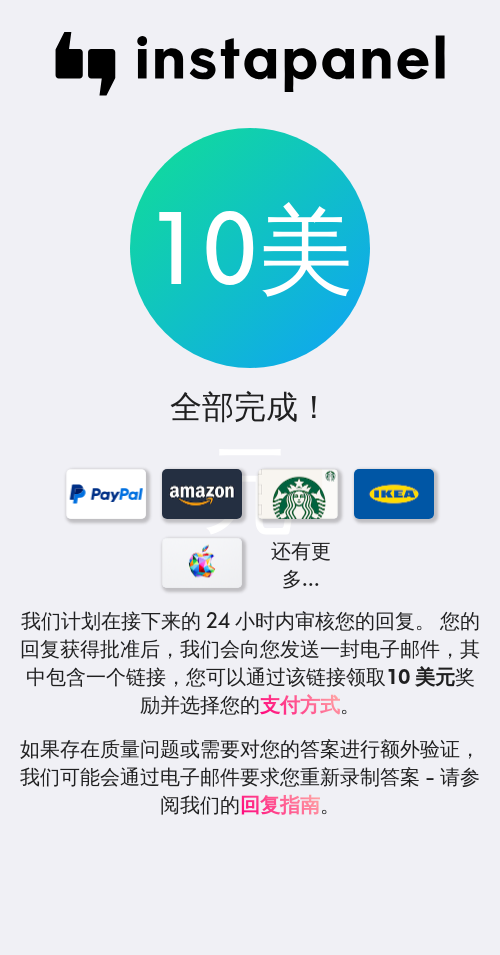 click at bounding box center [250, 64] 